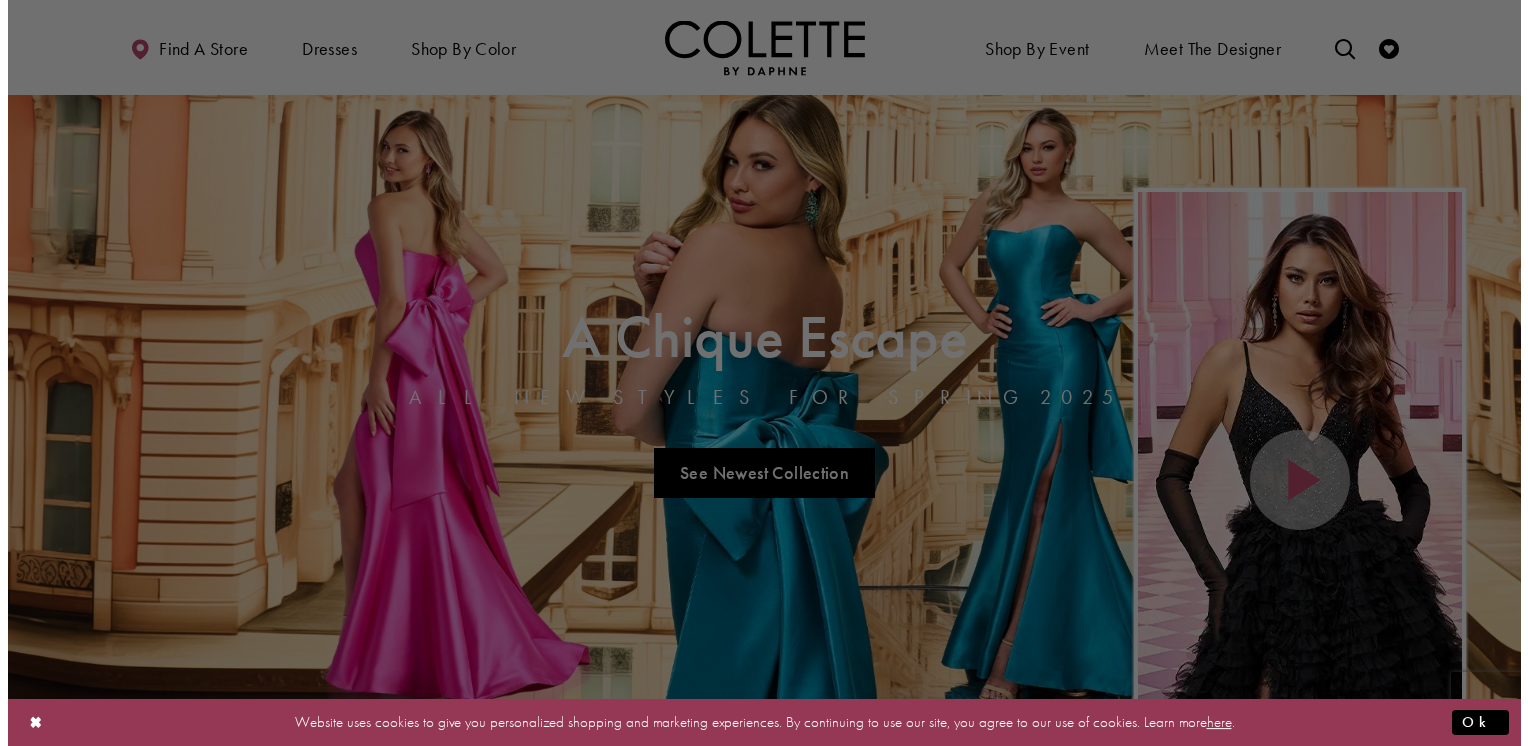 scroll, scrollTop: 0, scrollLeft: 0, axis: both 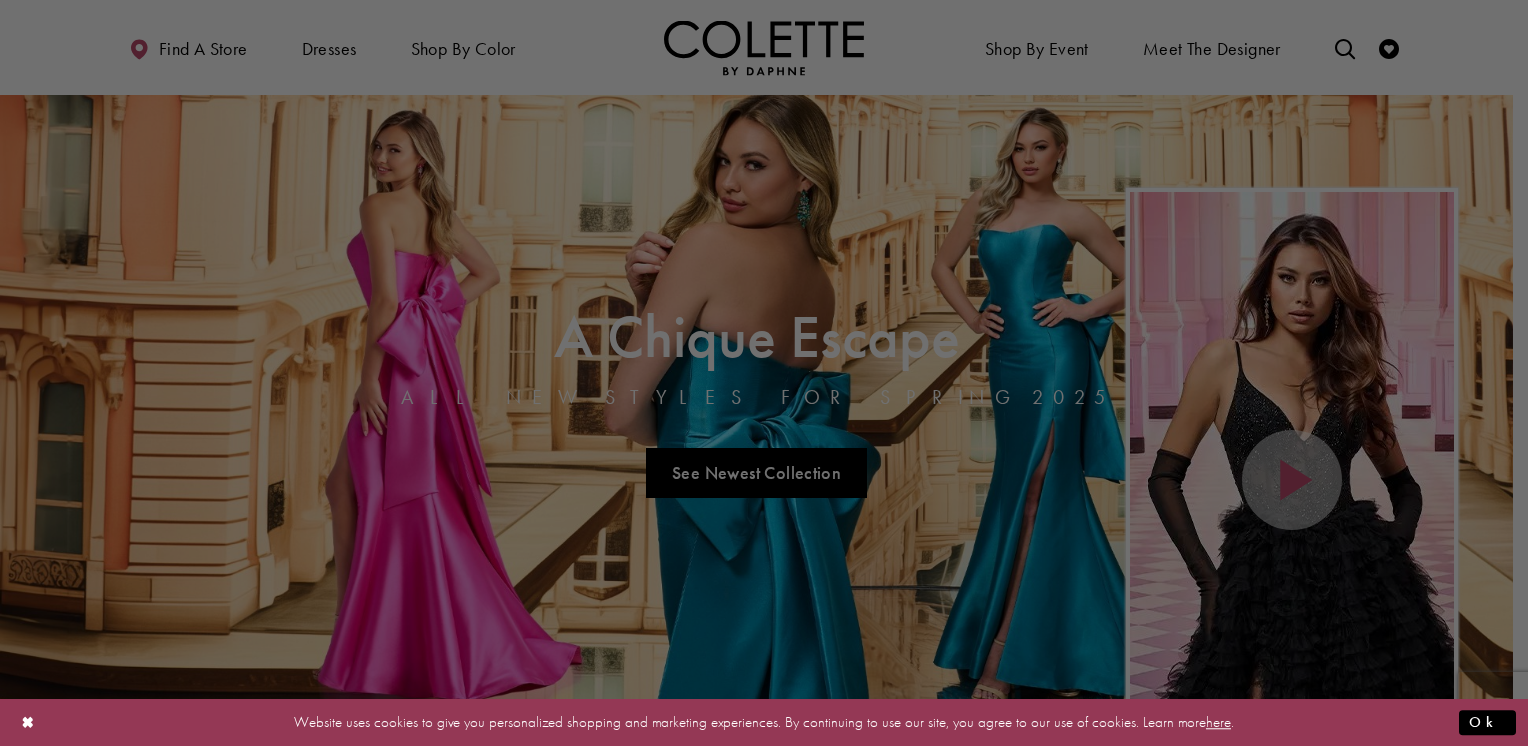 click at bounding box center (771, 376) 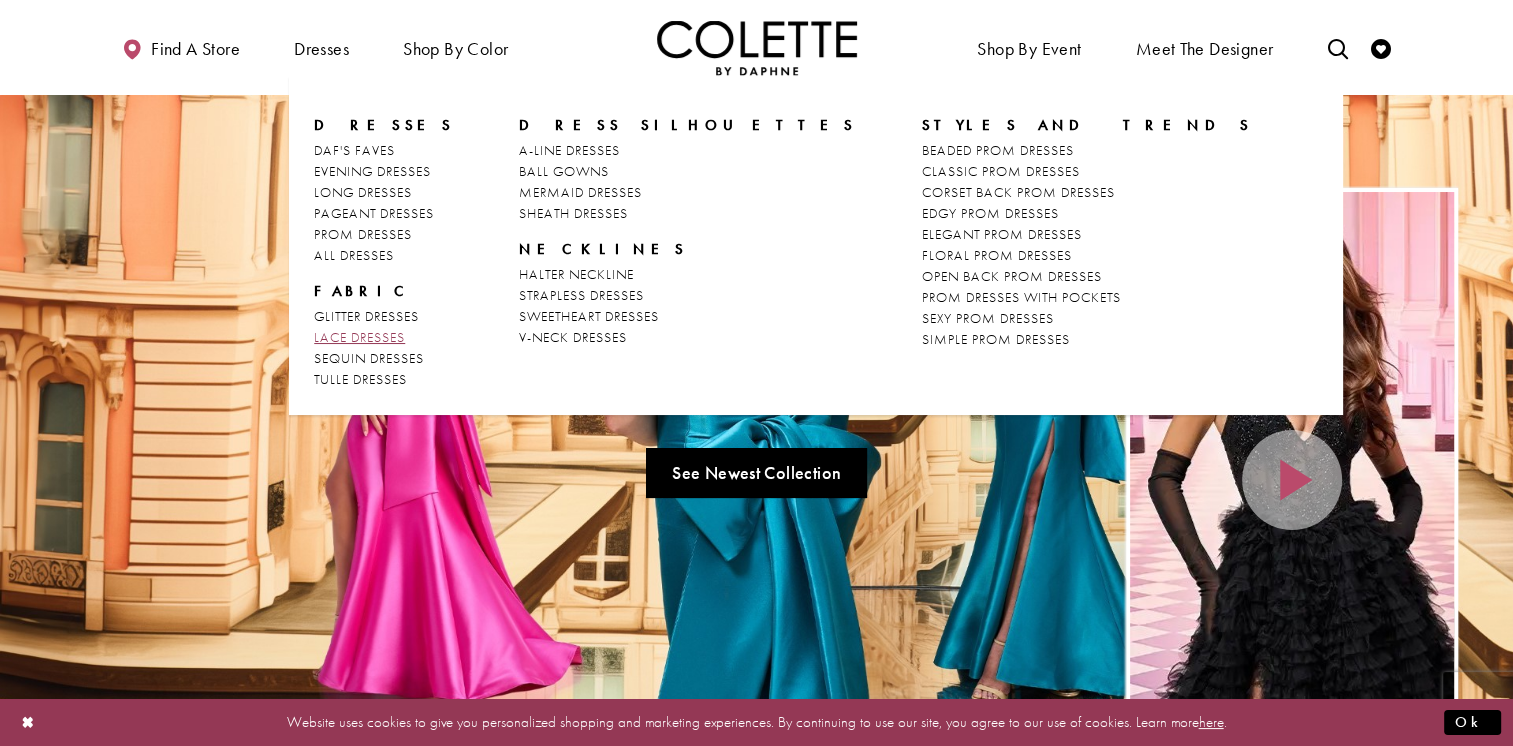 click on "LACE DRESSES" at bounding box center [359, 337] 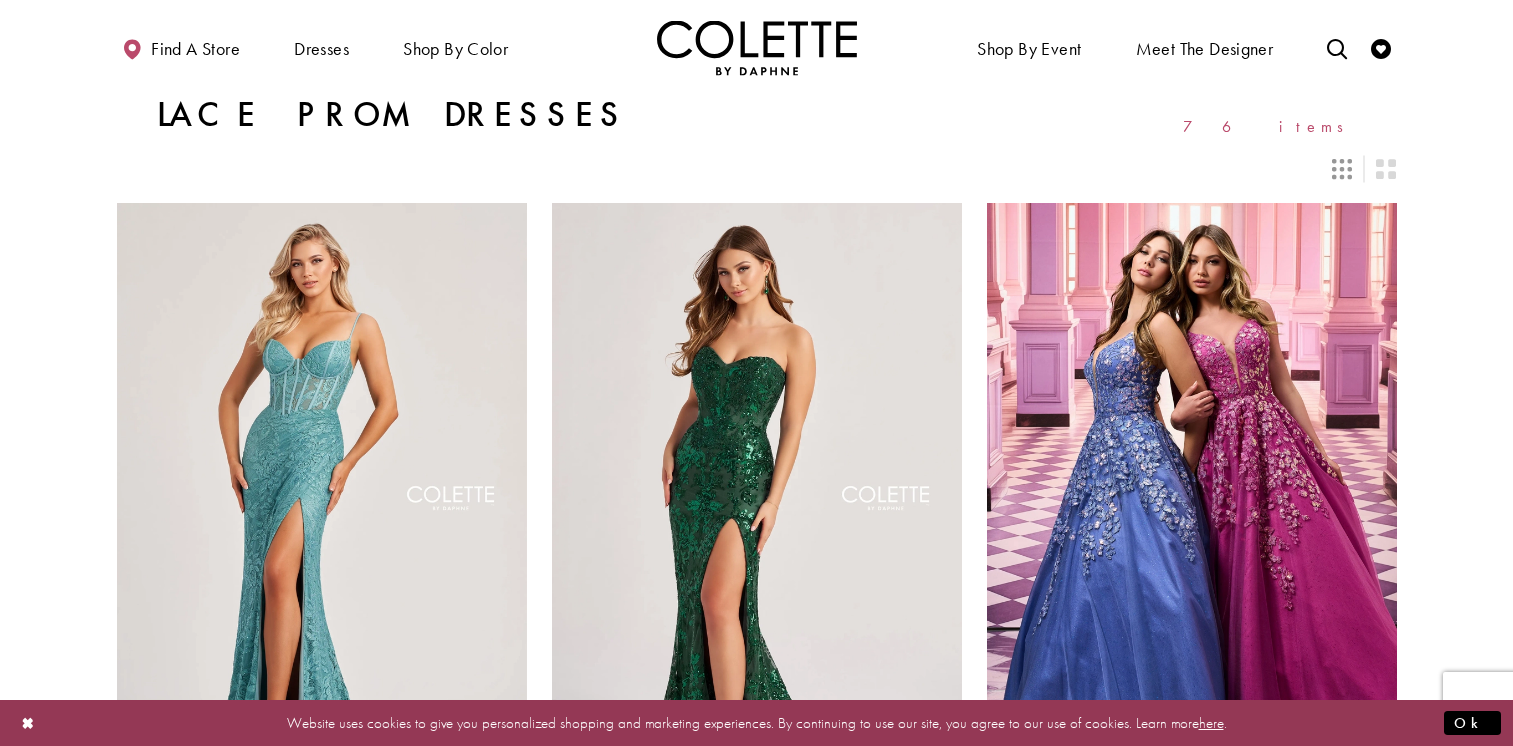scroll, scrollTop: 0, scrollLeft: 0, axis: both 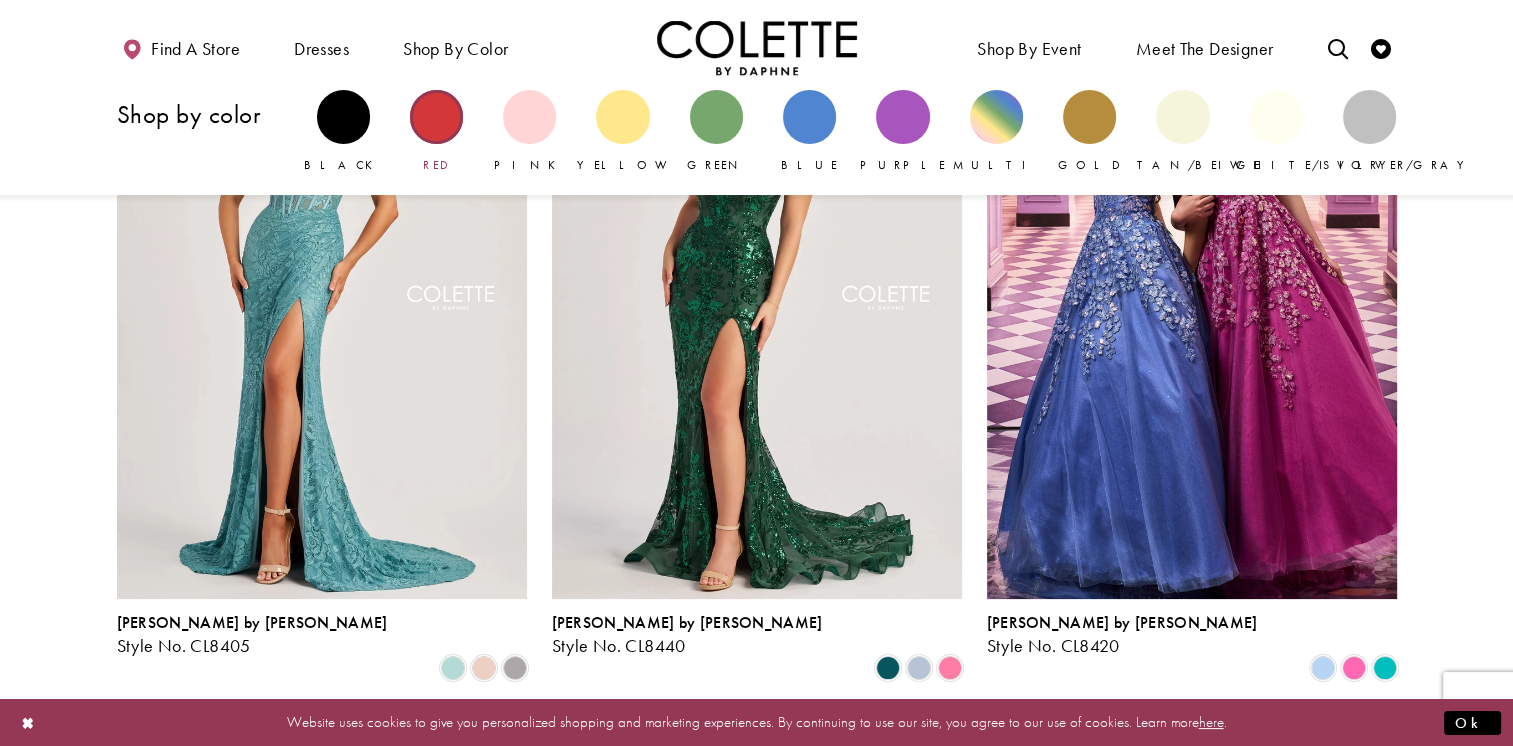 drag, startPoint x: 295, startPoint y: 298, endPoint x: 415, endPoint y: 91, distance: 239.26764 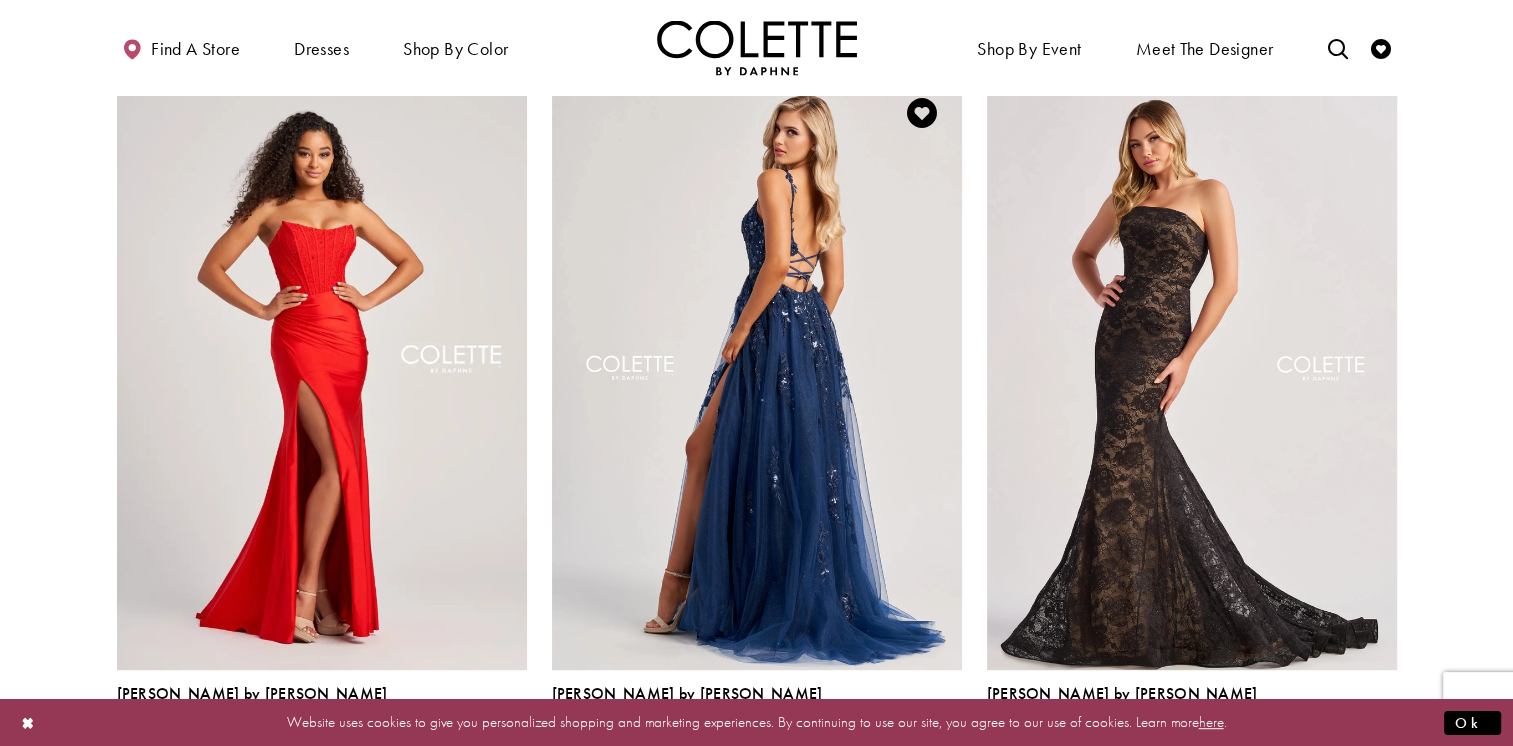 scroll, scrollTop: 866, scrollLeft: 0, axis: vertical 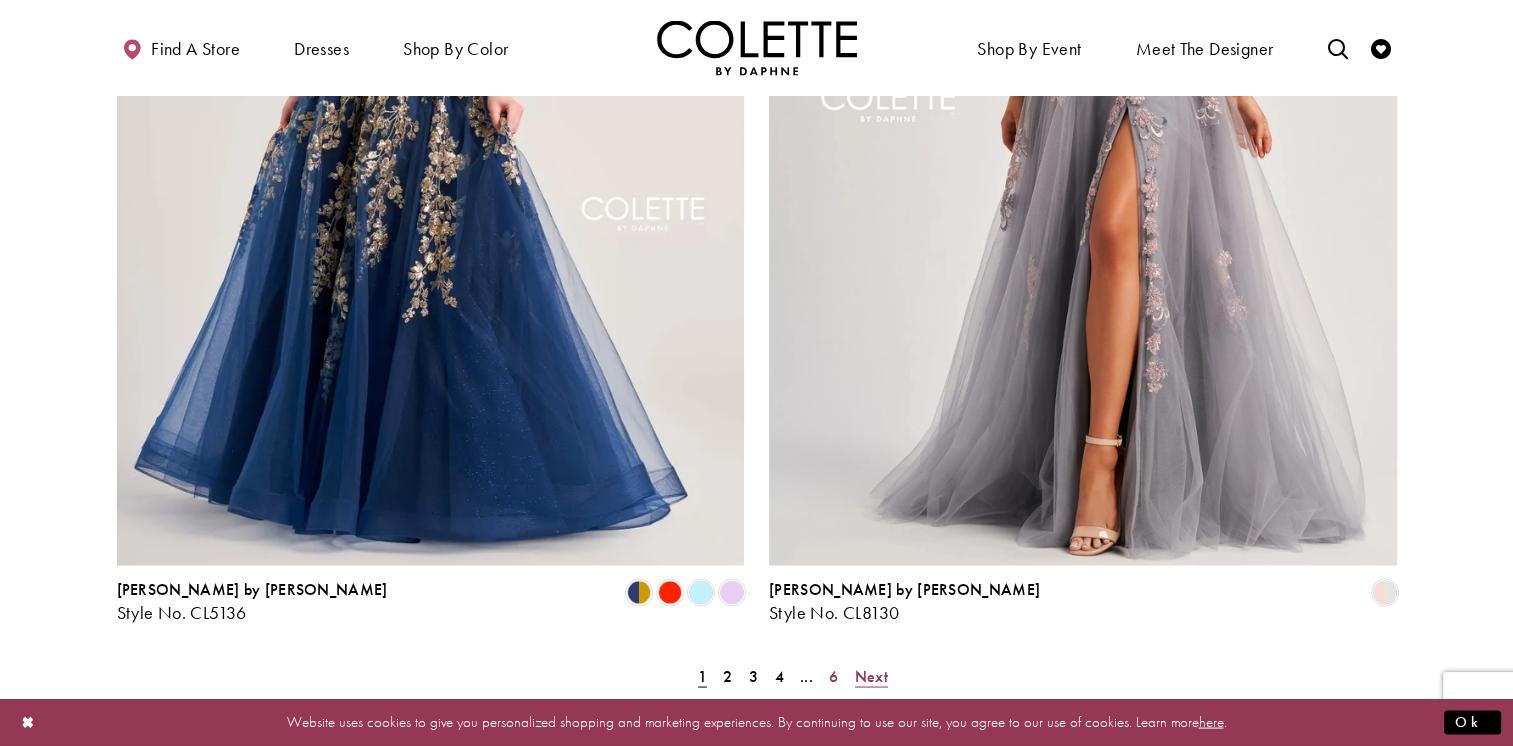 drag, startPoint x: 840, startPoint y: 572, endPoint x: 851, endPoint y: 573, distance: 11.045361 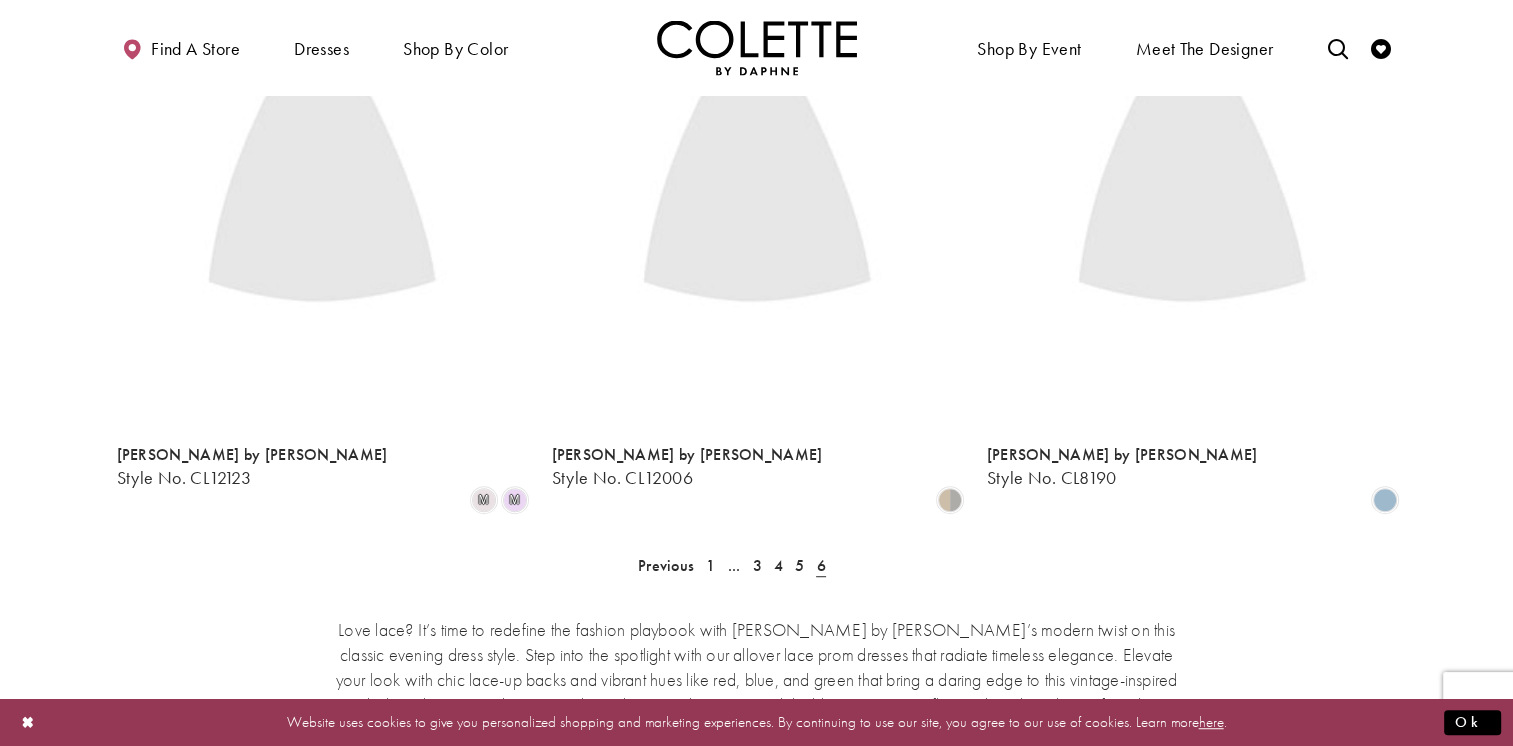 scroll, scrollTop: 108, scrollLeft: 0, axis: vertical 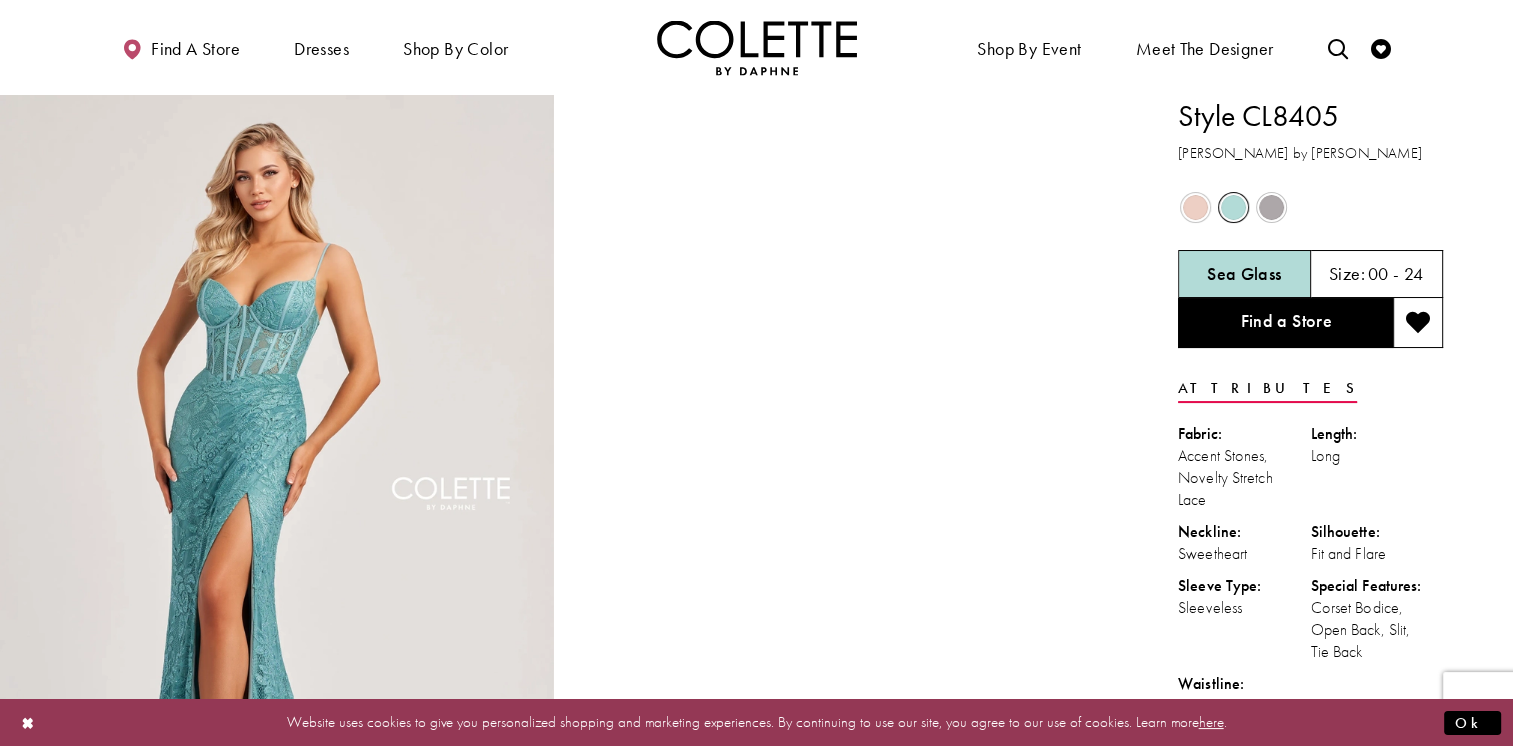 click at bounding box center (1195, 207) 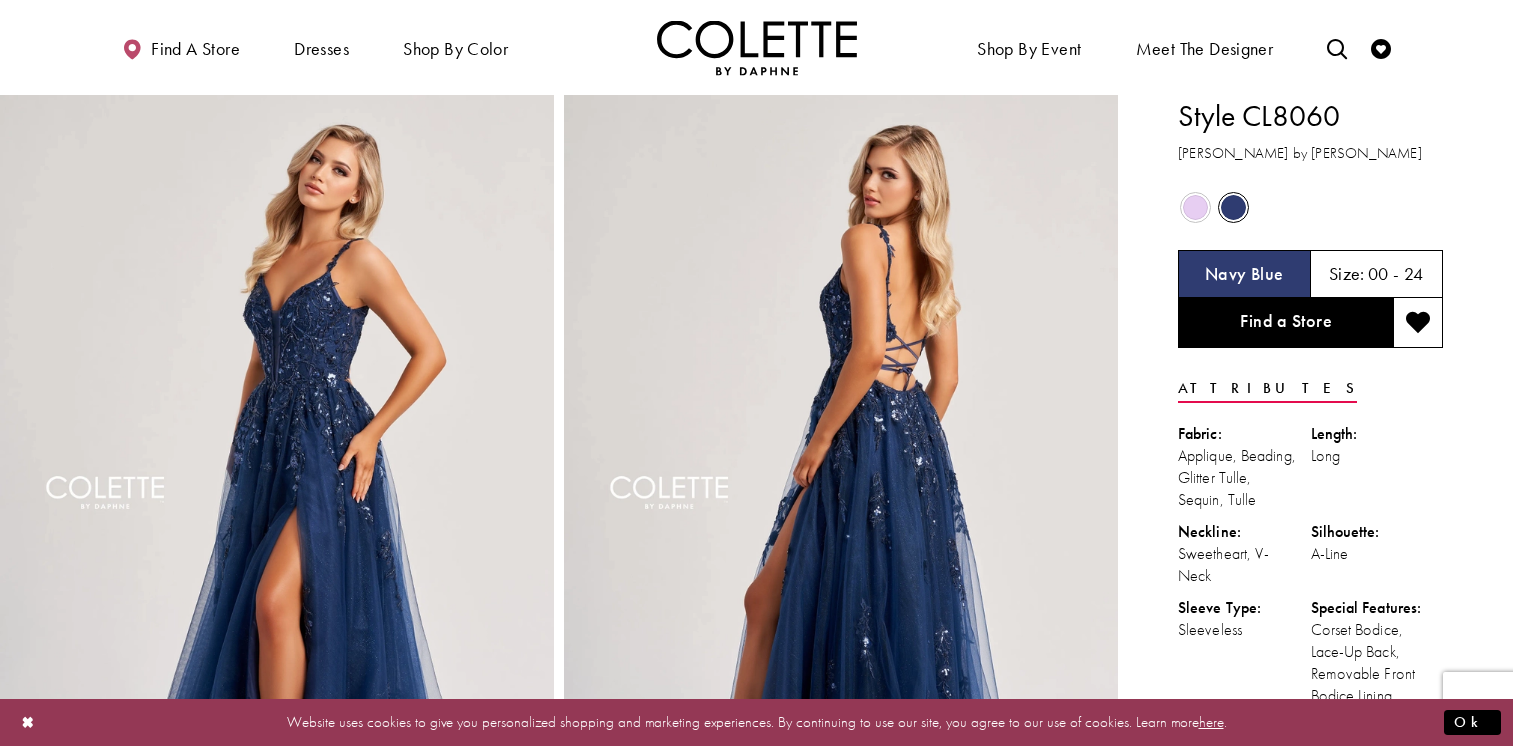 scroll, scrollTop: 0, scrollLeft: 0, axis: both 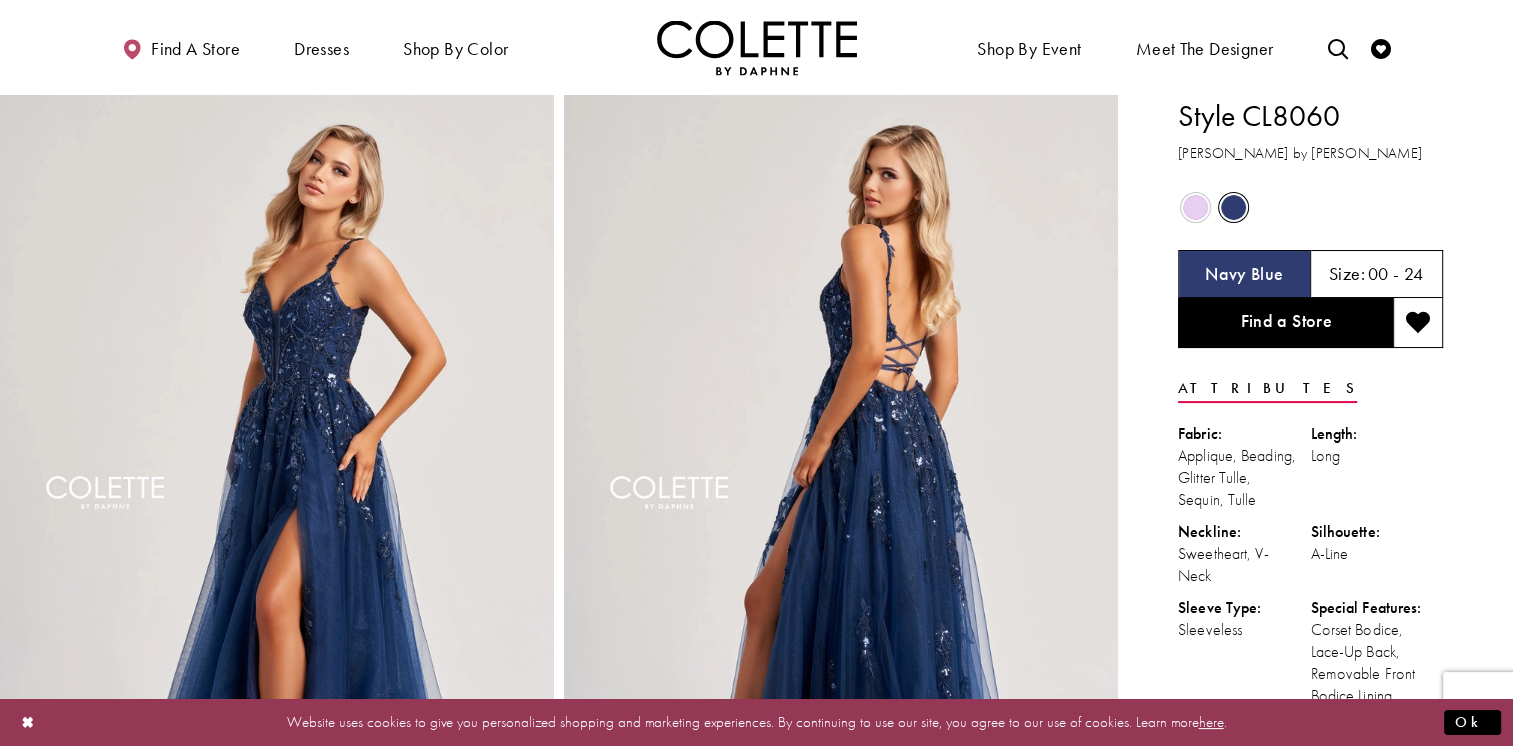 click at bounding box center [1195, 207] 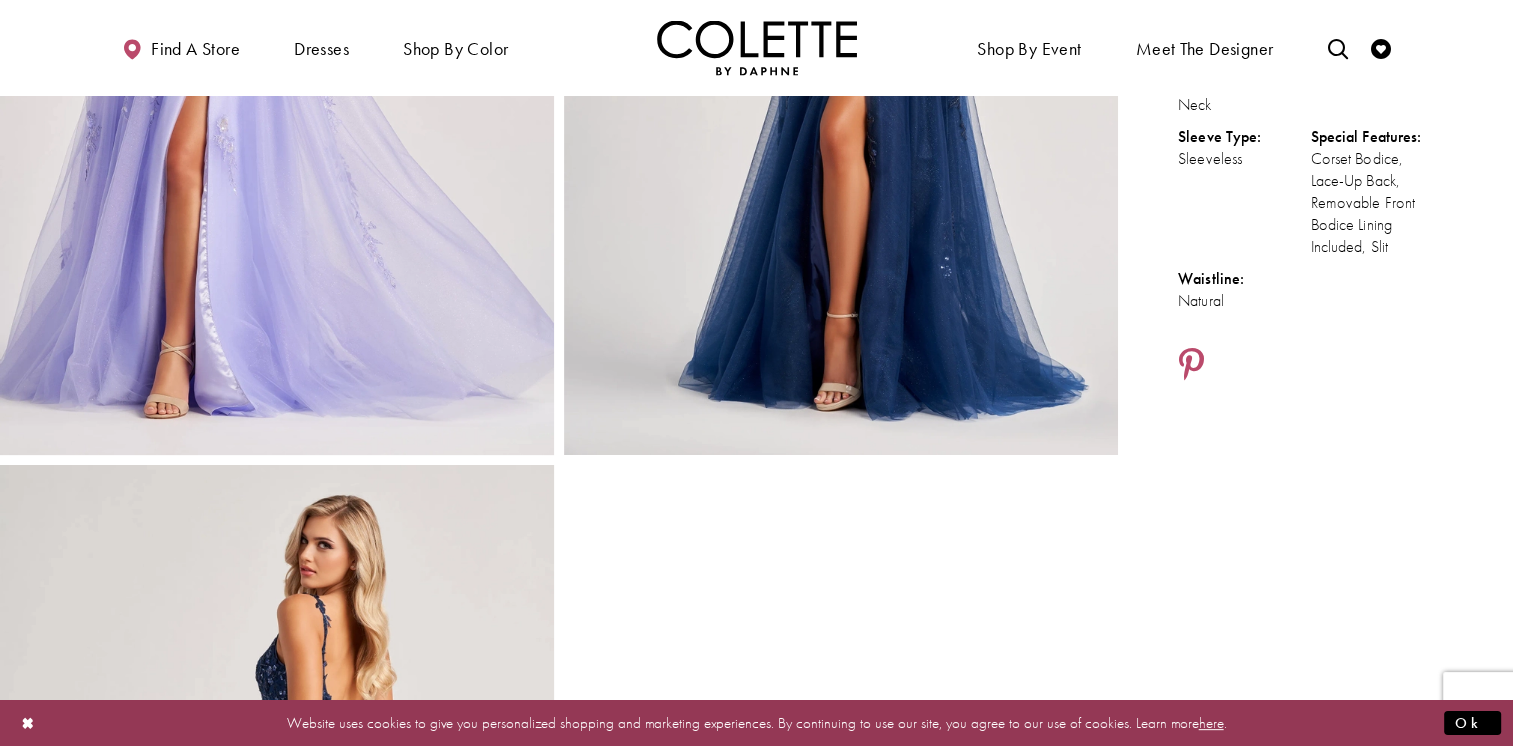 scroll, scrollTop: 533, scrollLeft: 0, axis: vertical 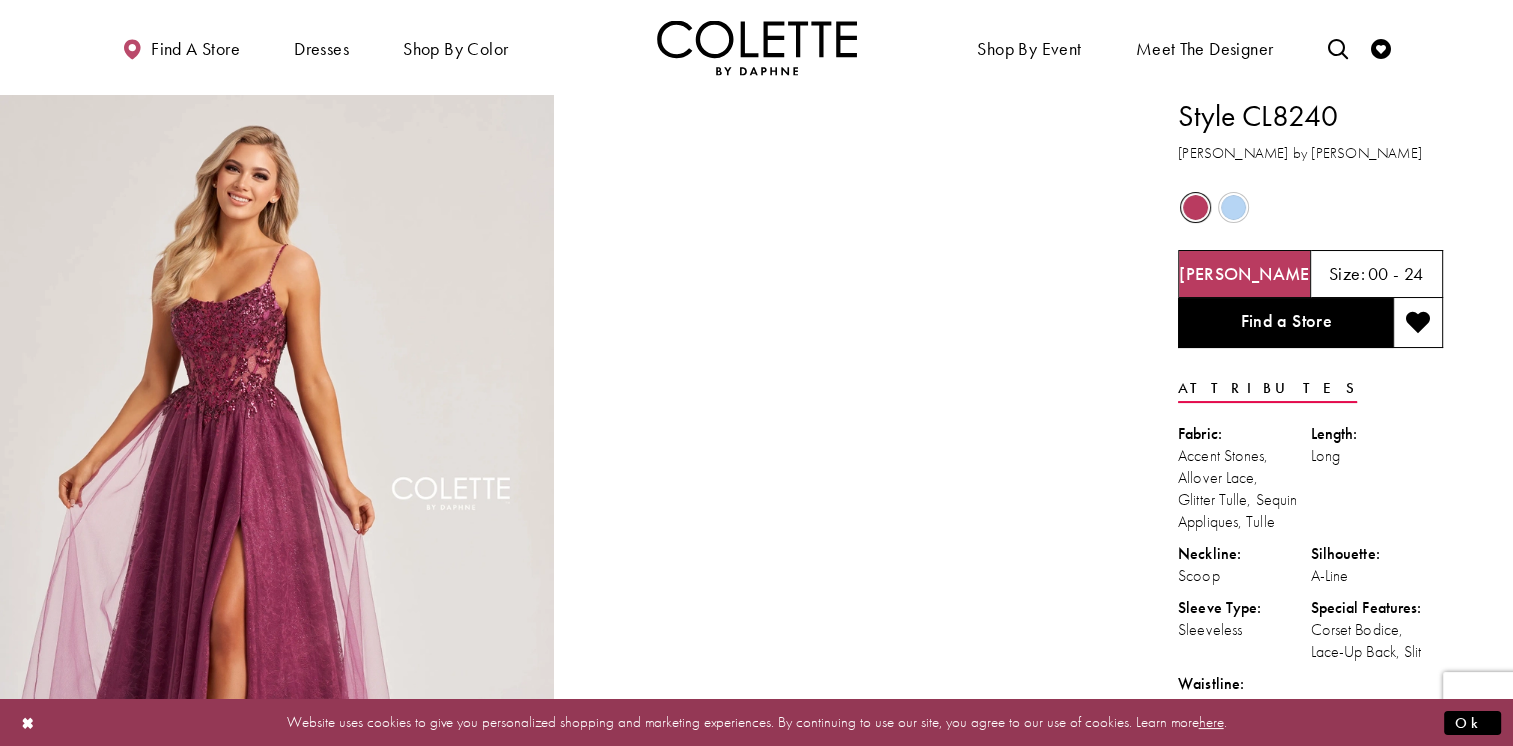 click at bounding box center (1233, 207) 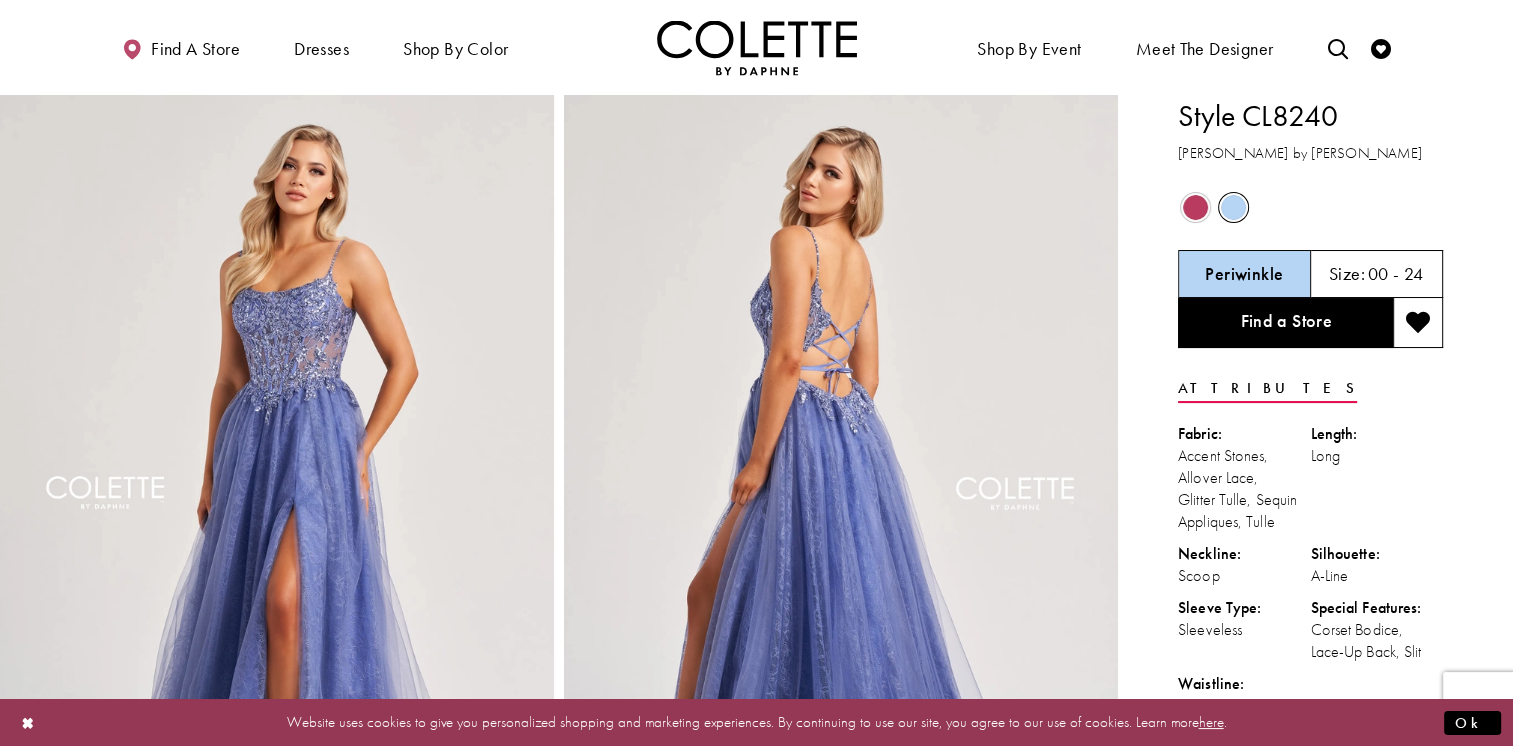 click on "Style CL8240
[PERSON_NAME] by [PERSON_NAME]
Out of Stock
Out of Stock
Periwinkle
Size:" at bounding box center [1315, 1772] 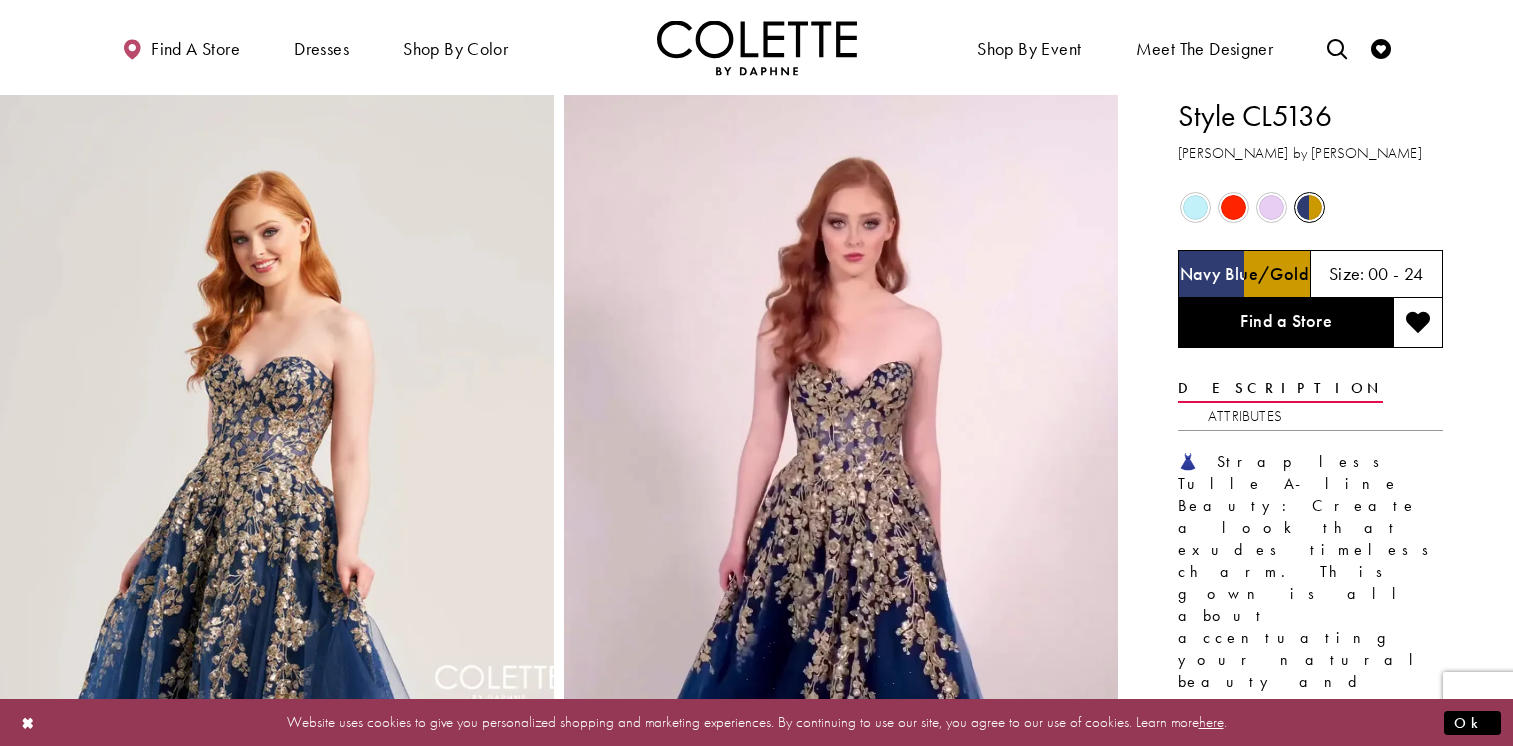 scroll, scrollTop: 0, scrollLeft: 0, axis: both 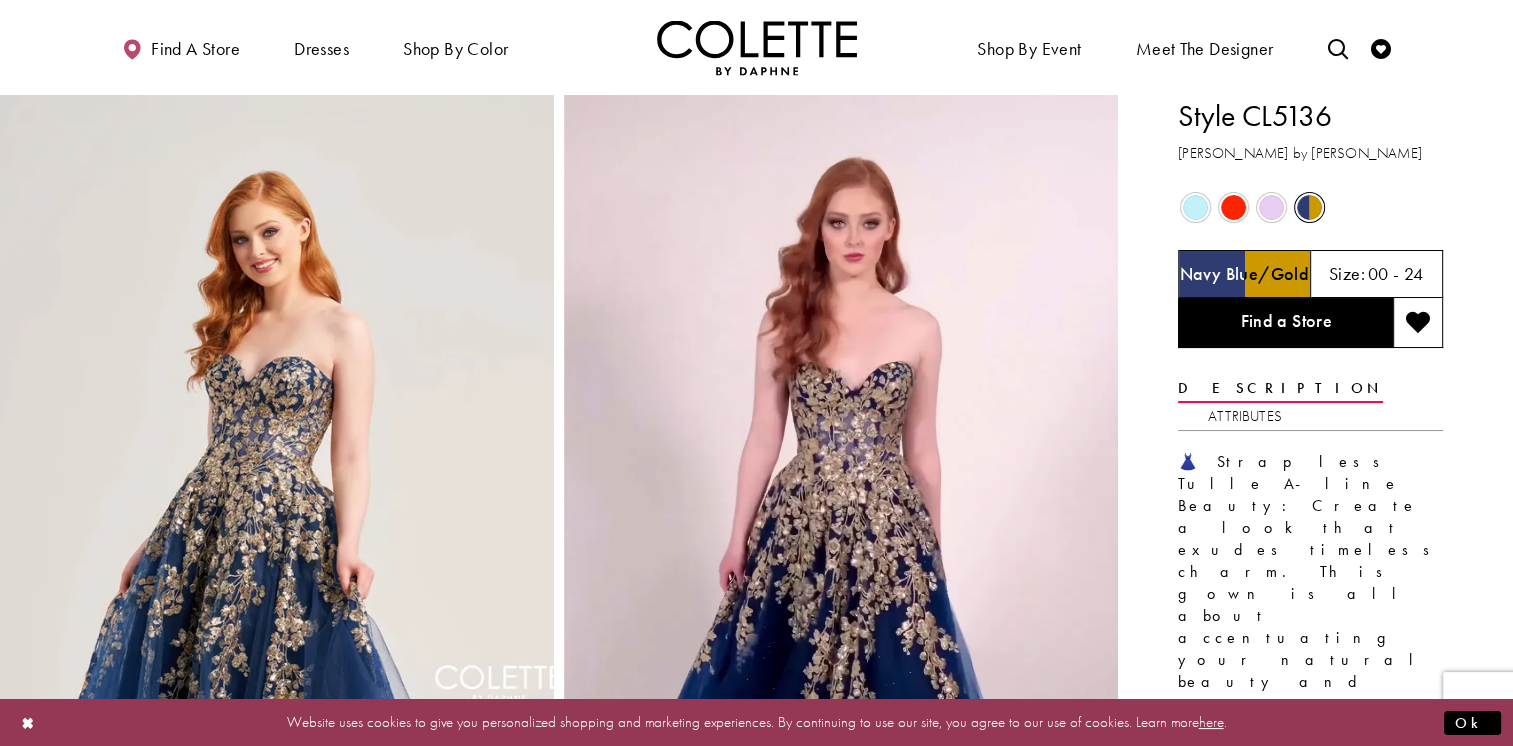 click at bounding box center (1271, 207) 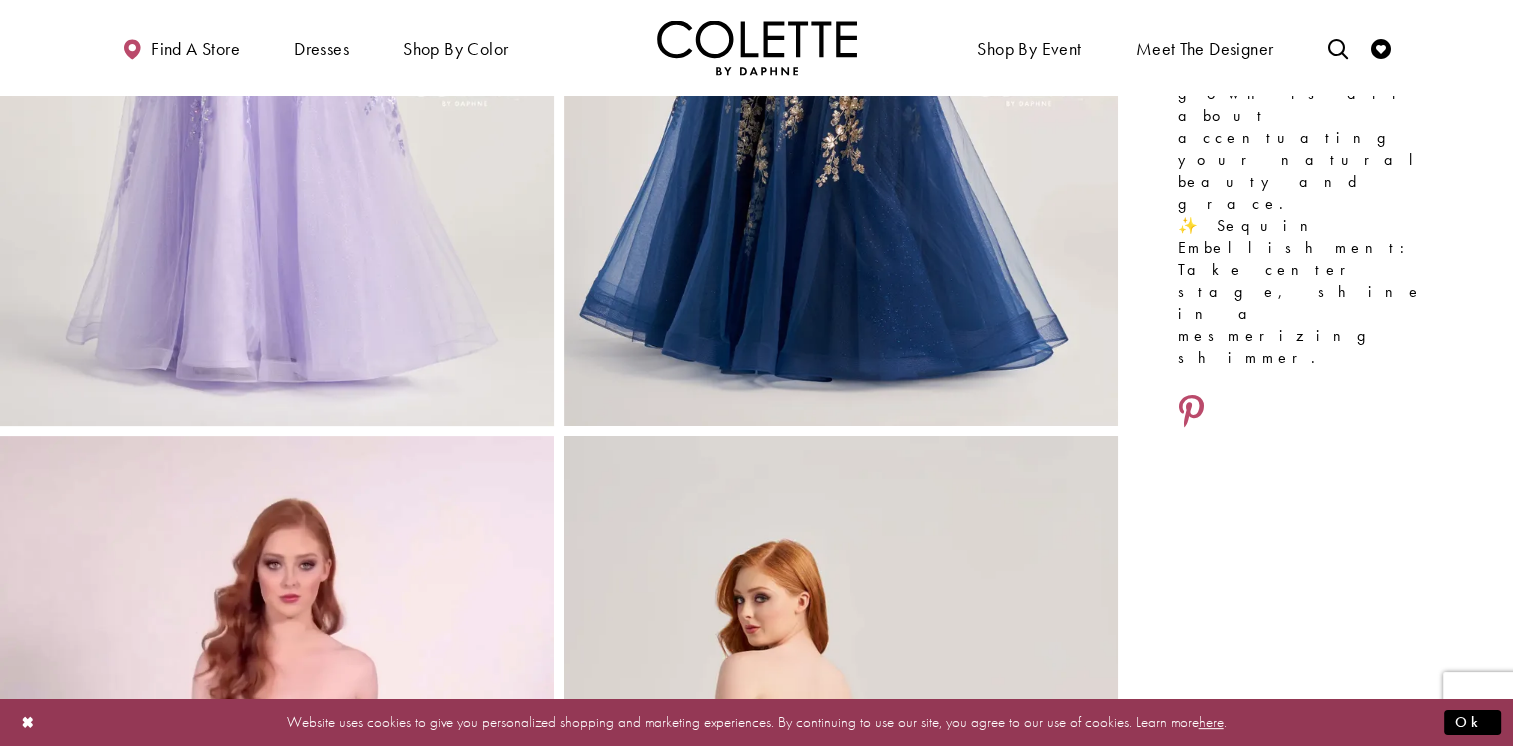 scroll, scrollTop: 133, scrollLeft: 0, axis: vertical 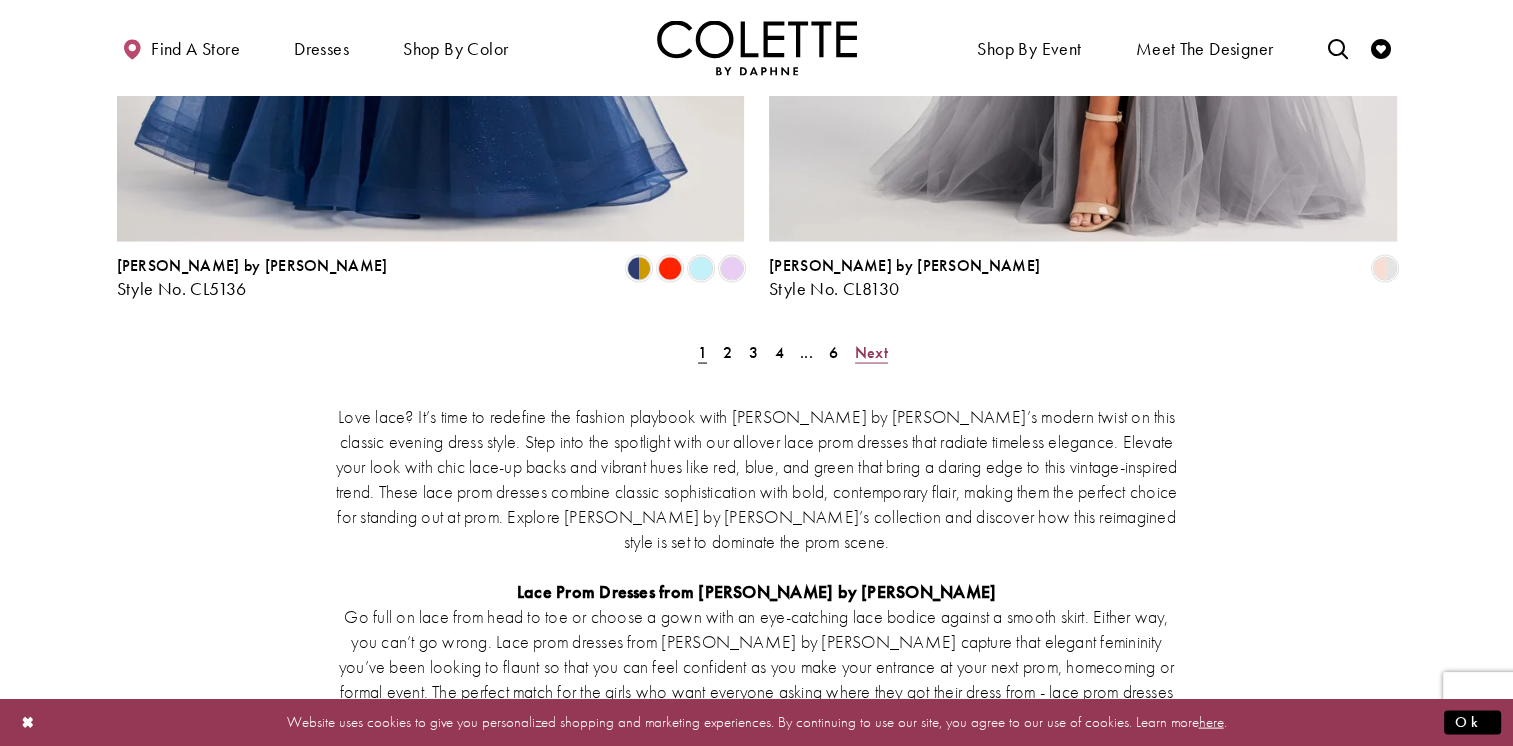 click on "Next" at bounding box center (871, 352) 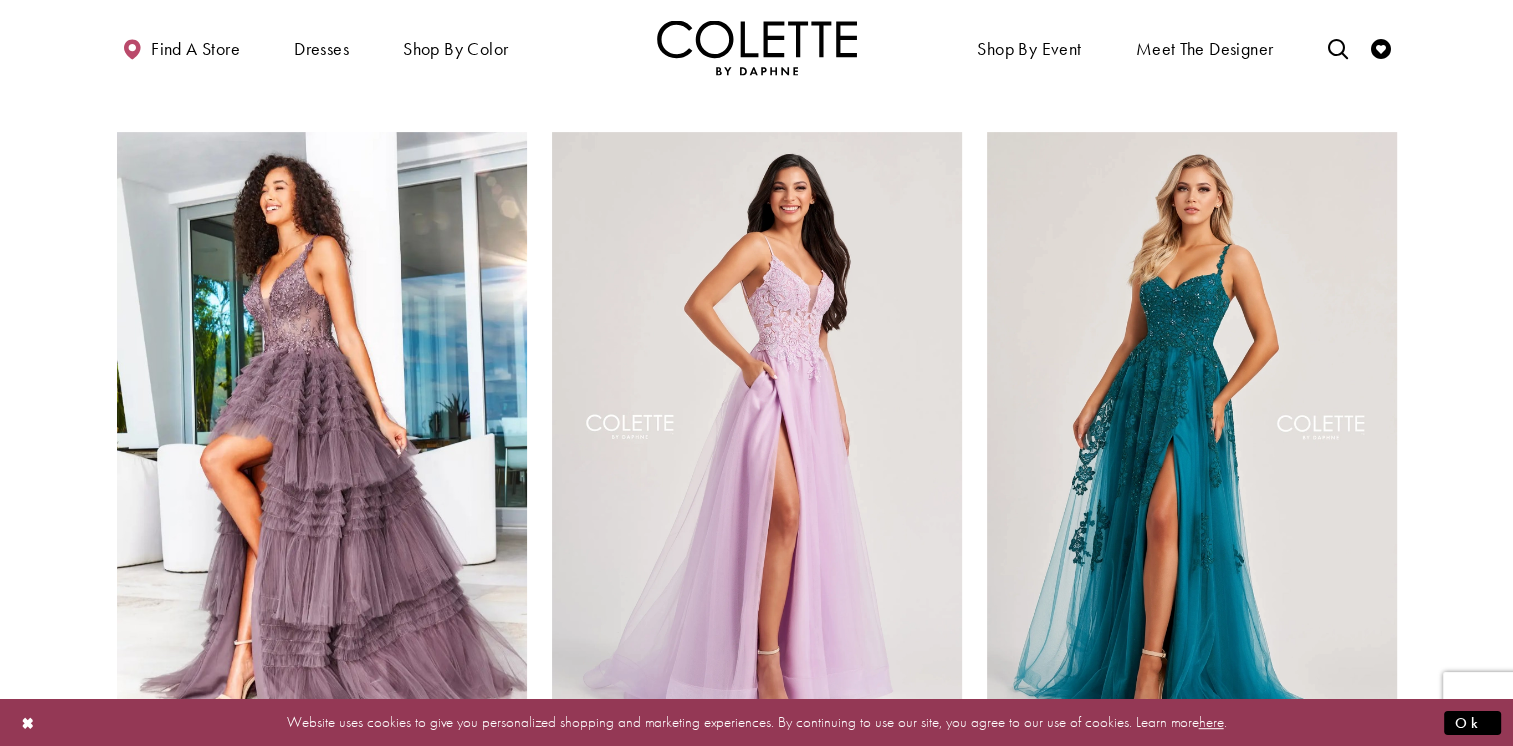 scroll, scrollTop: 874, scrollLeft: 0, axis: vertical 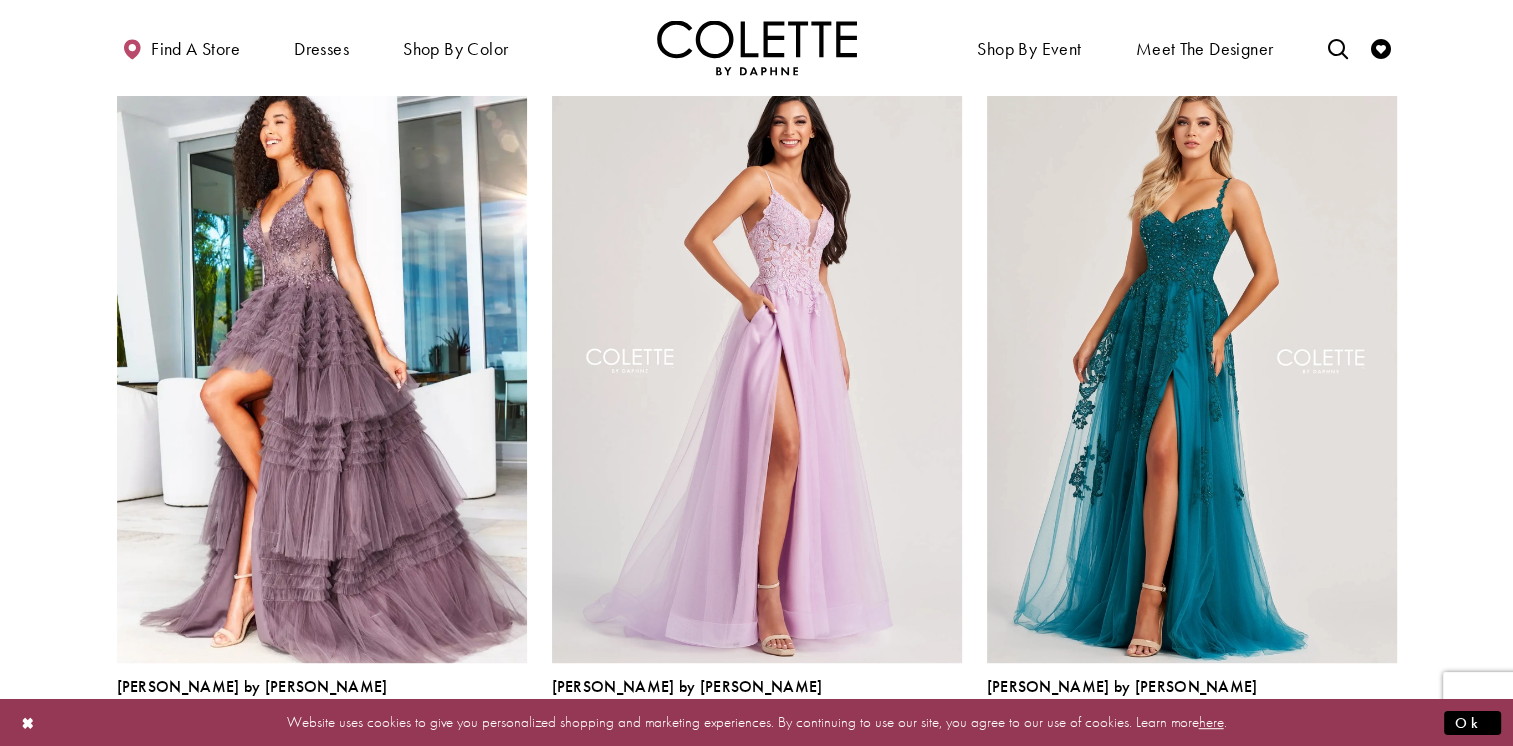 drag, startPoint x: 720, startPoint y: 324, endPoint x: 1472, endPoint y: 146, distance: 772.7794 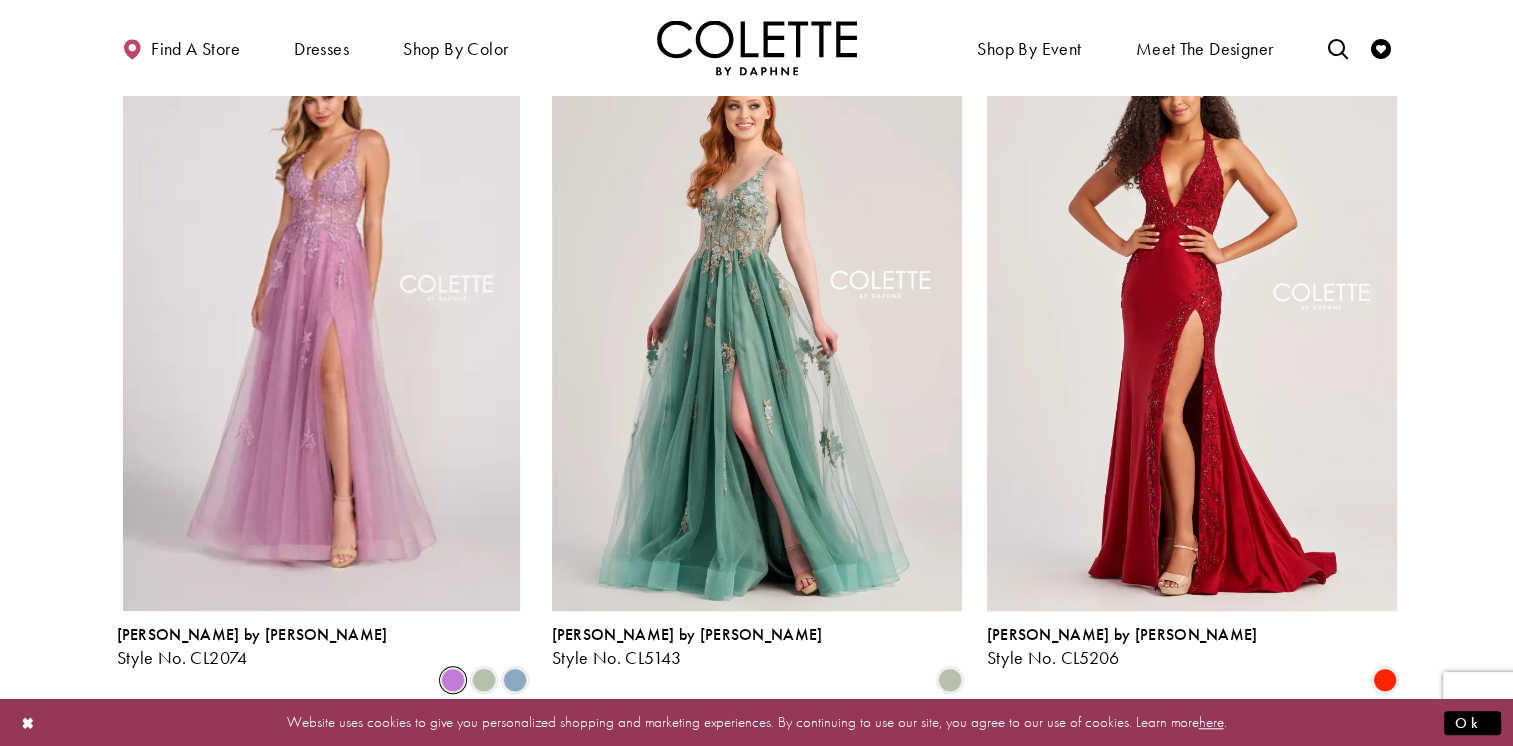 scroll, scrollTop: 1640, scrollLeft: 0, axis: vertical 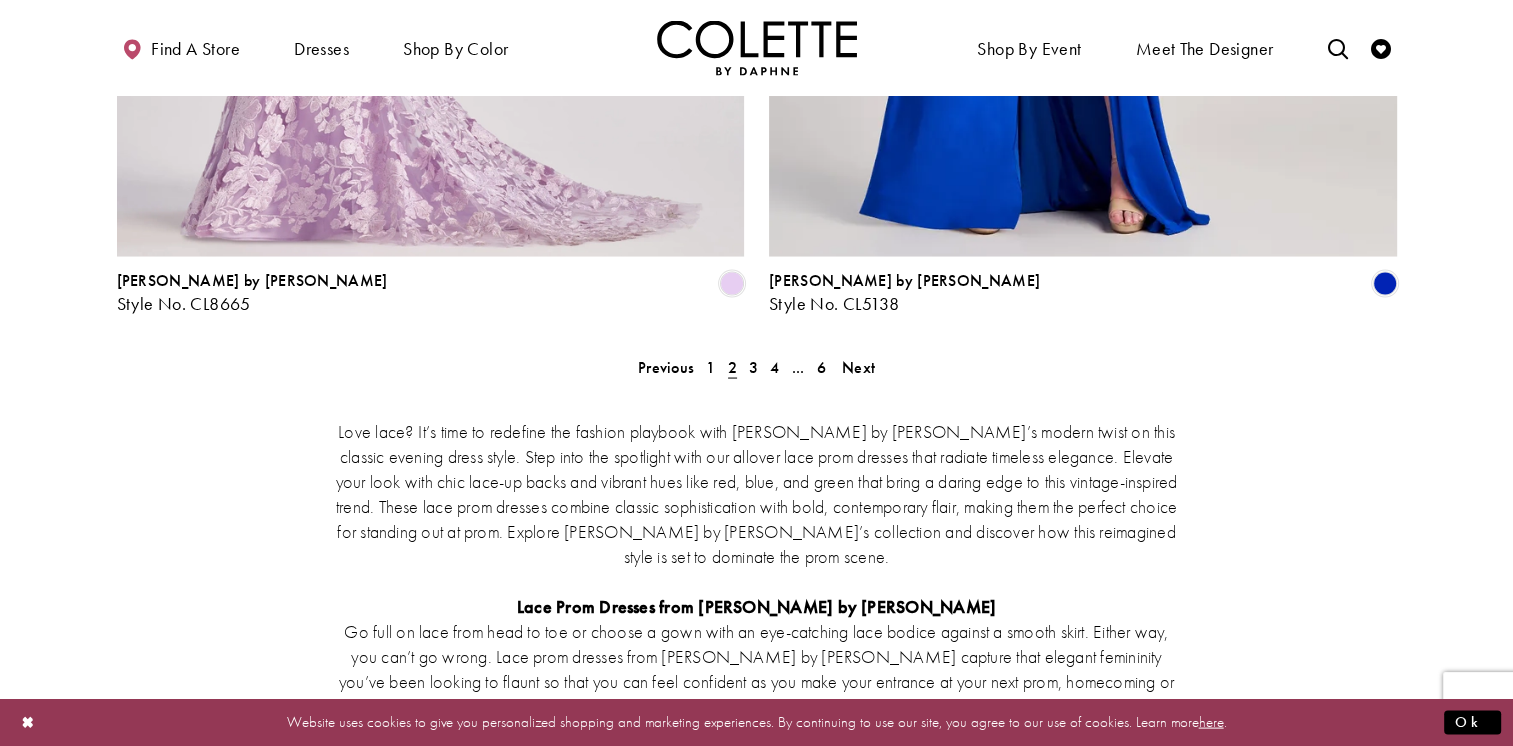 click on "Previous
1 2 3 4 ... 6
Next" at bounding box center (757, 367) 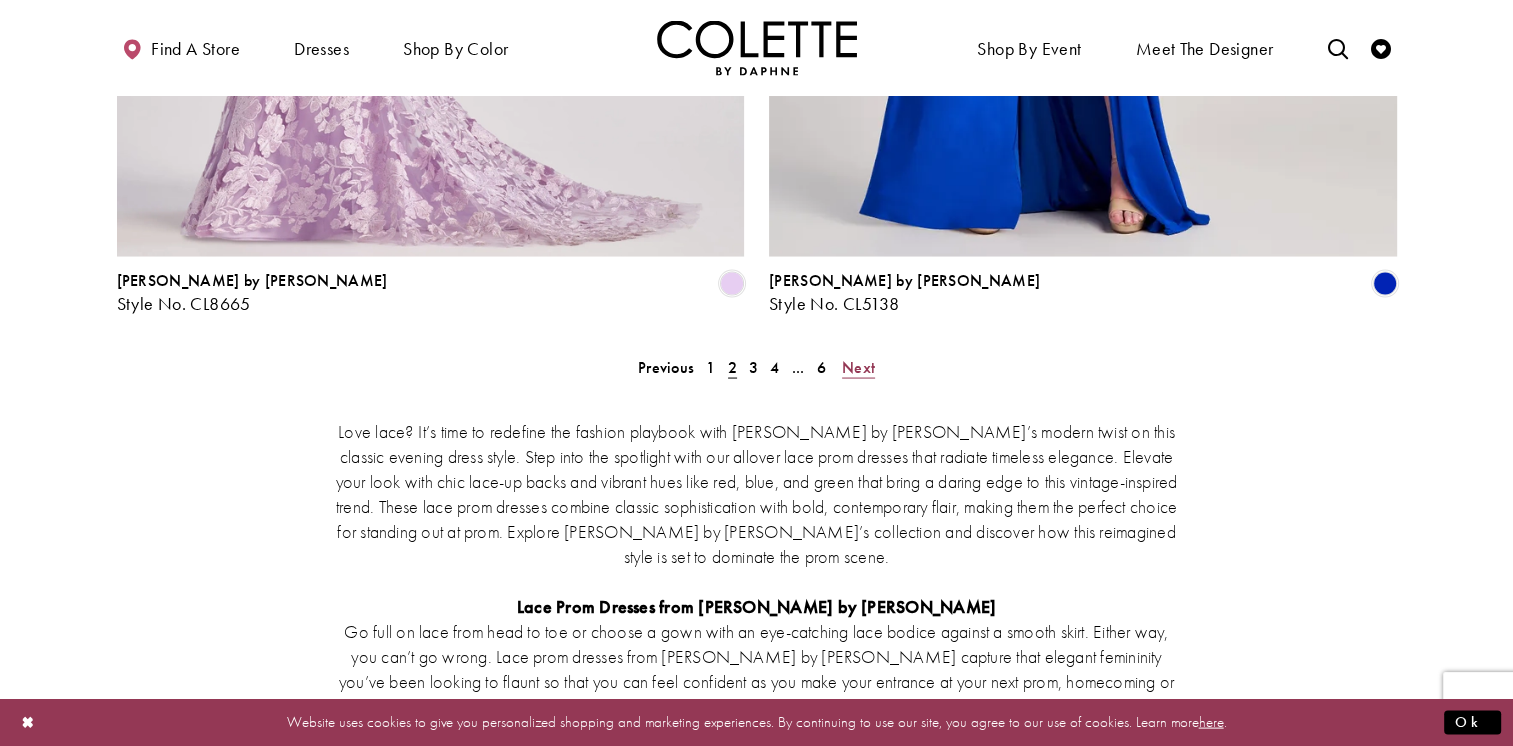 click on "Next" at bounding box center (858, 367) 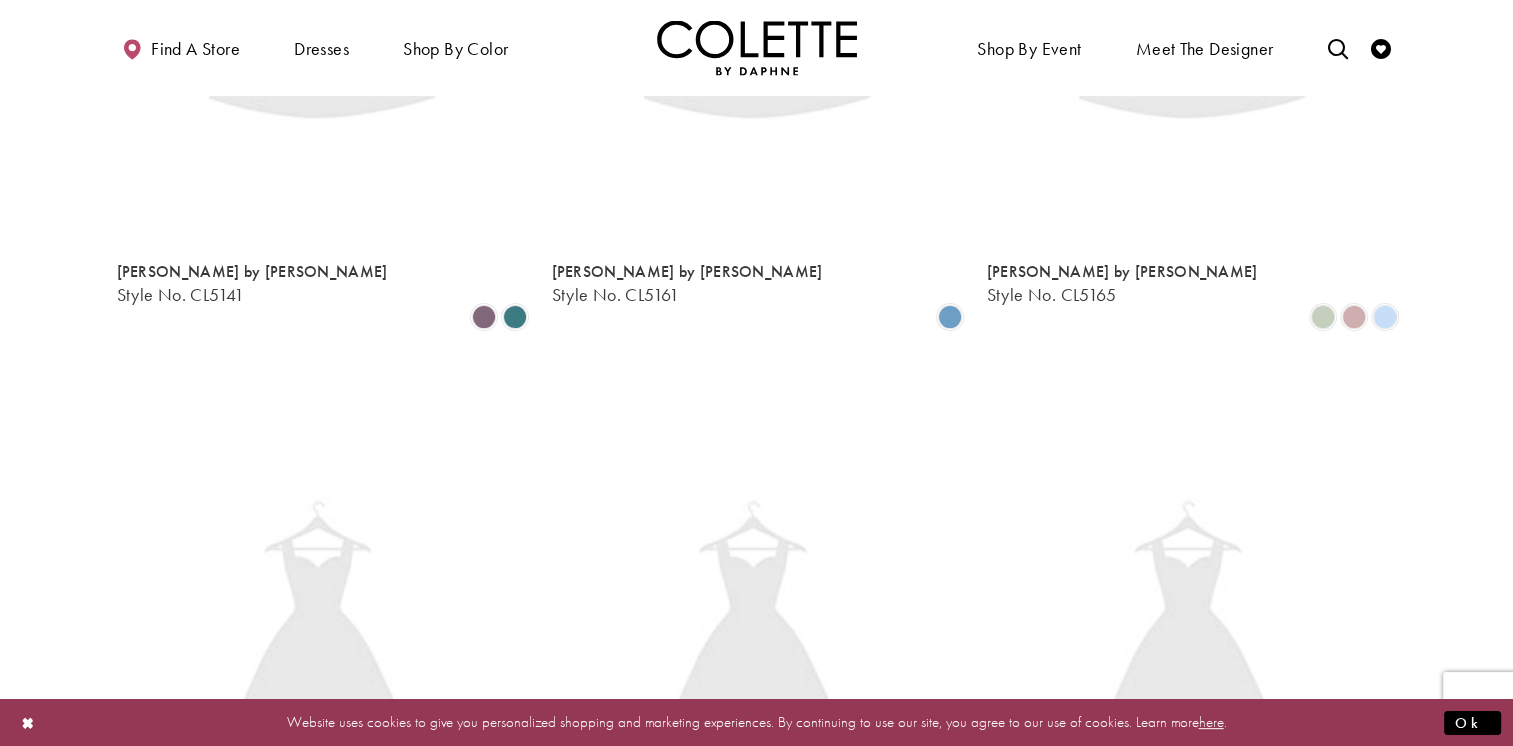 scroll, scrollTop: 108, scrollLeft: 0, axis: vertical 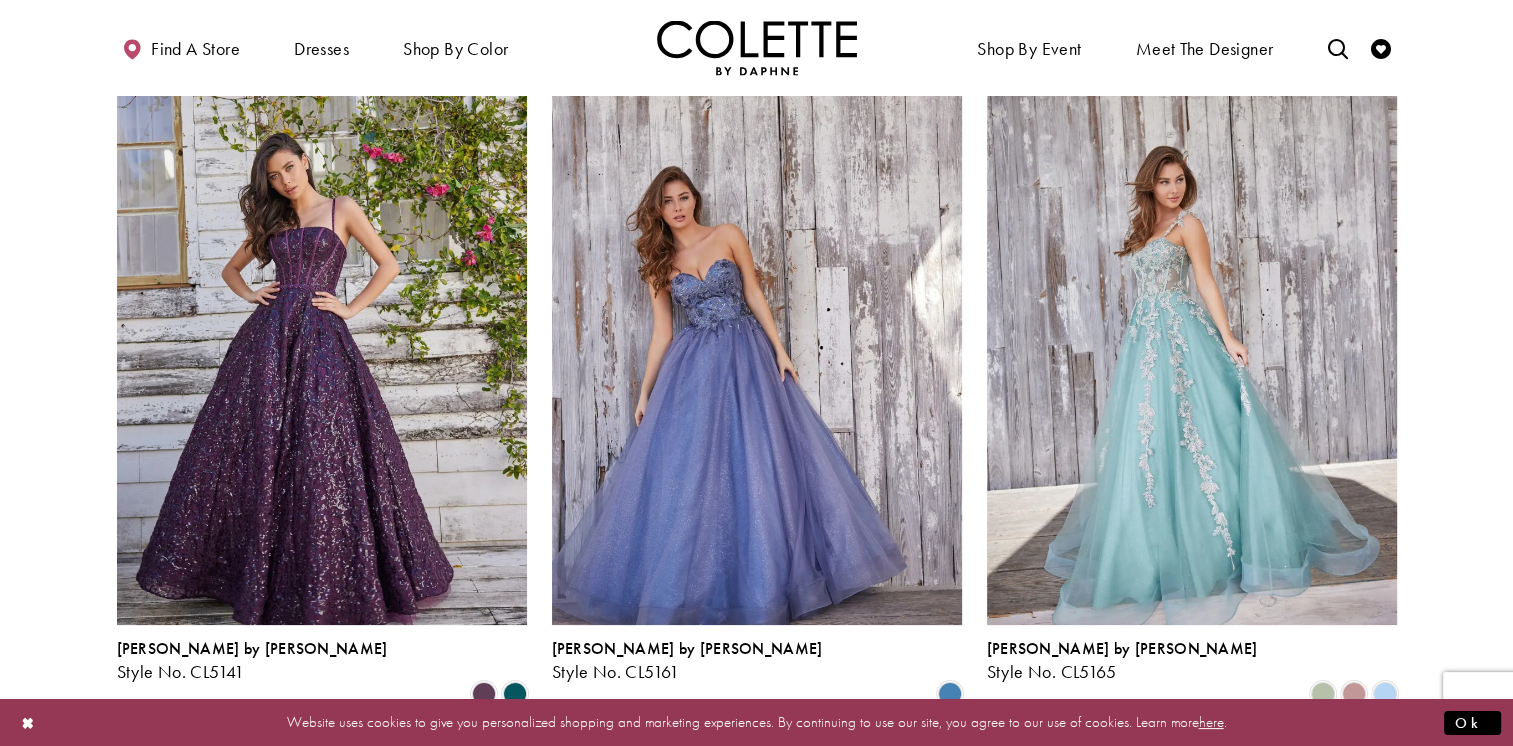 drag, startPoint x: 1201, startPoint y: 338, endPoint x: 1386, endPoint y: 126, distance: 281.36987 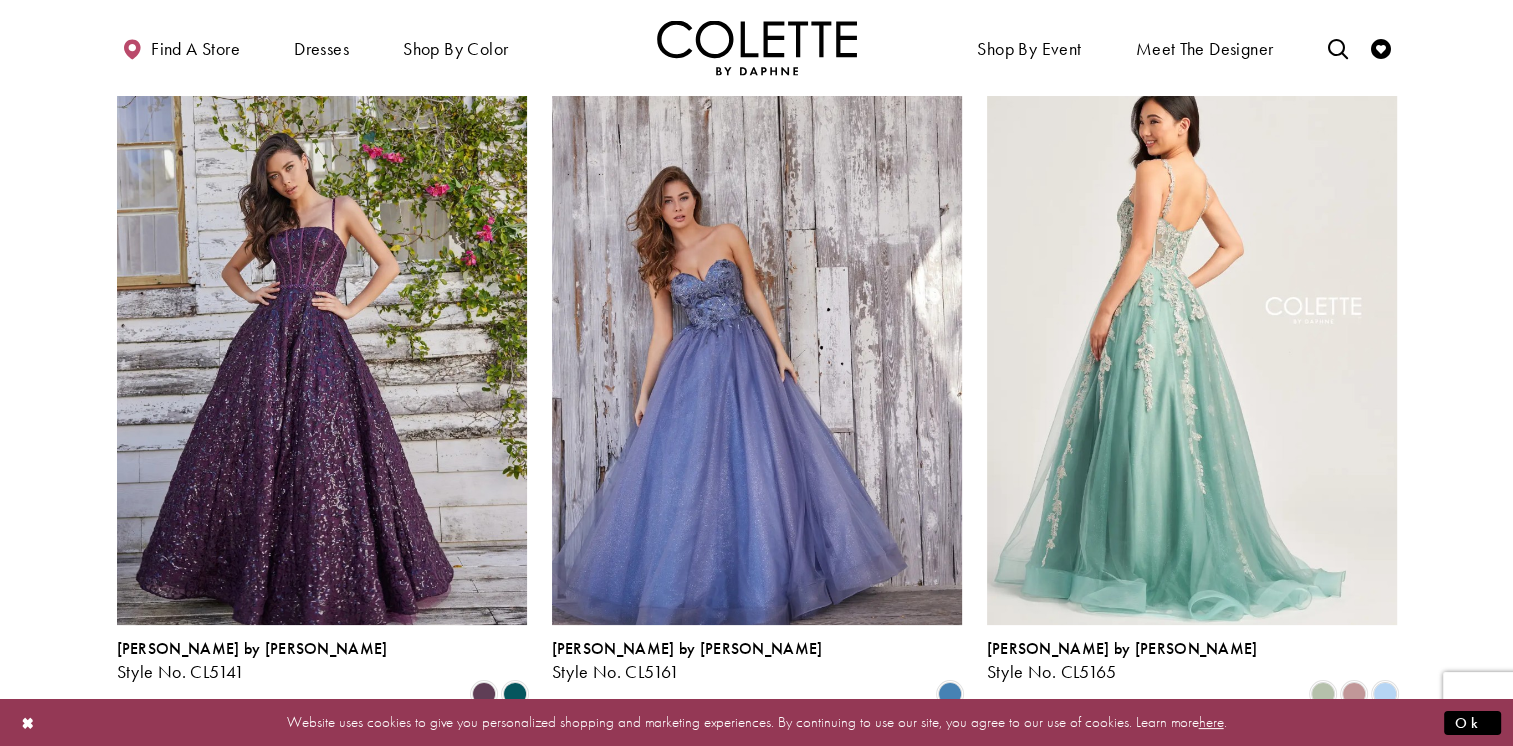 click on "Skip to main content
Skip to Navigation
Enable Accessibility for visually impaired
Pause autoplay for dynamic content" at bounding box center [756, 2604] 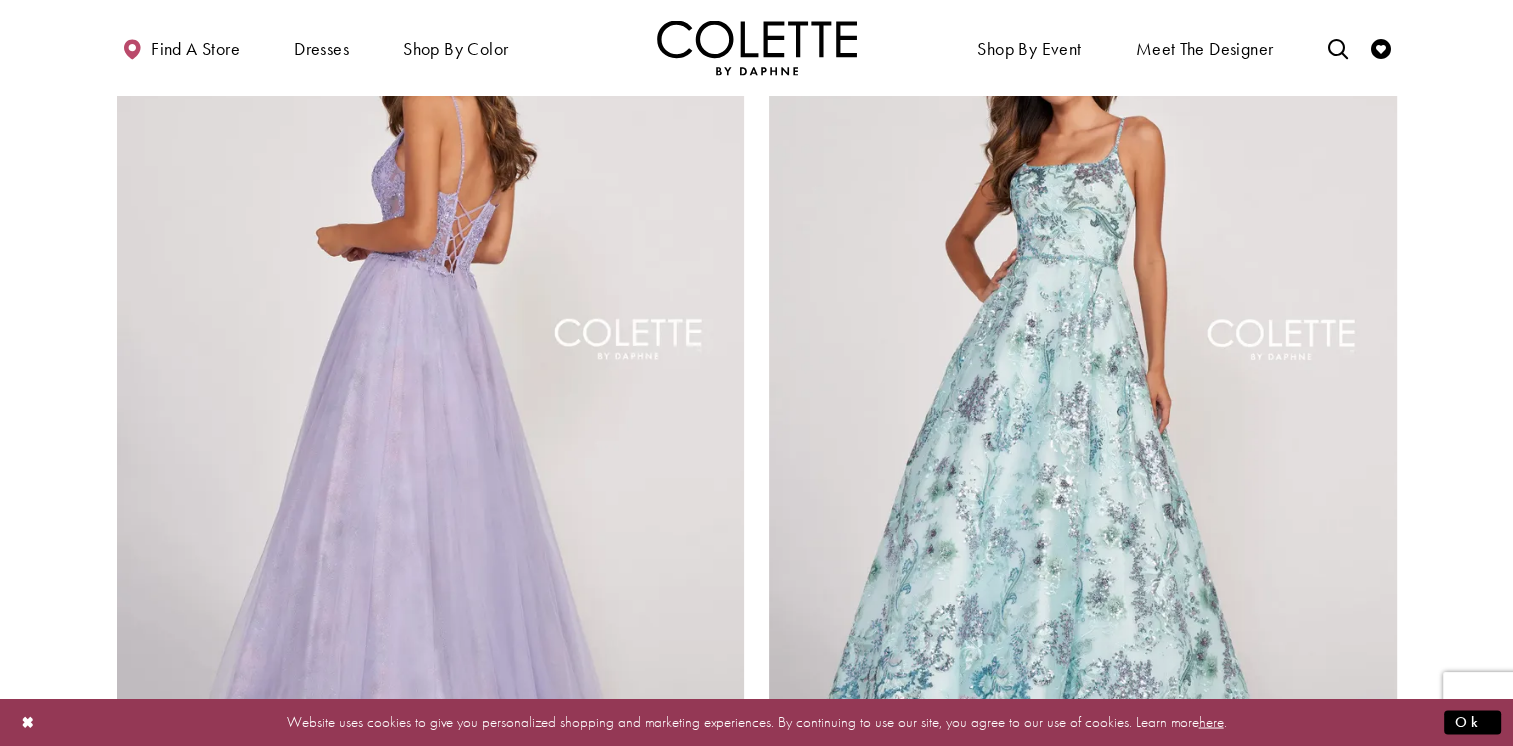 scroll, scrollTop: 3208, scrollLeft: 0, axis: vertical 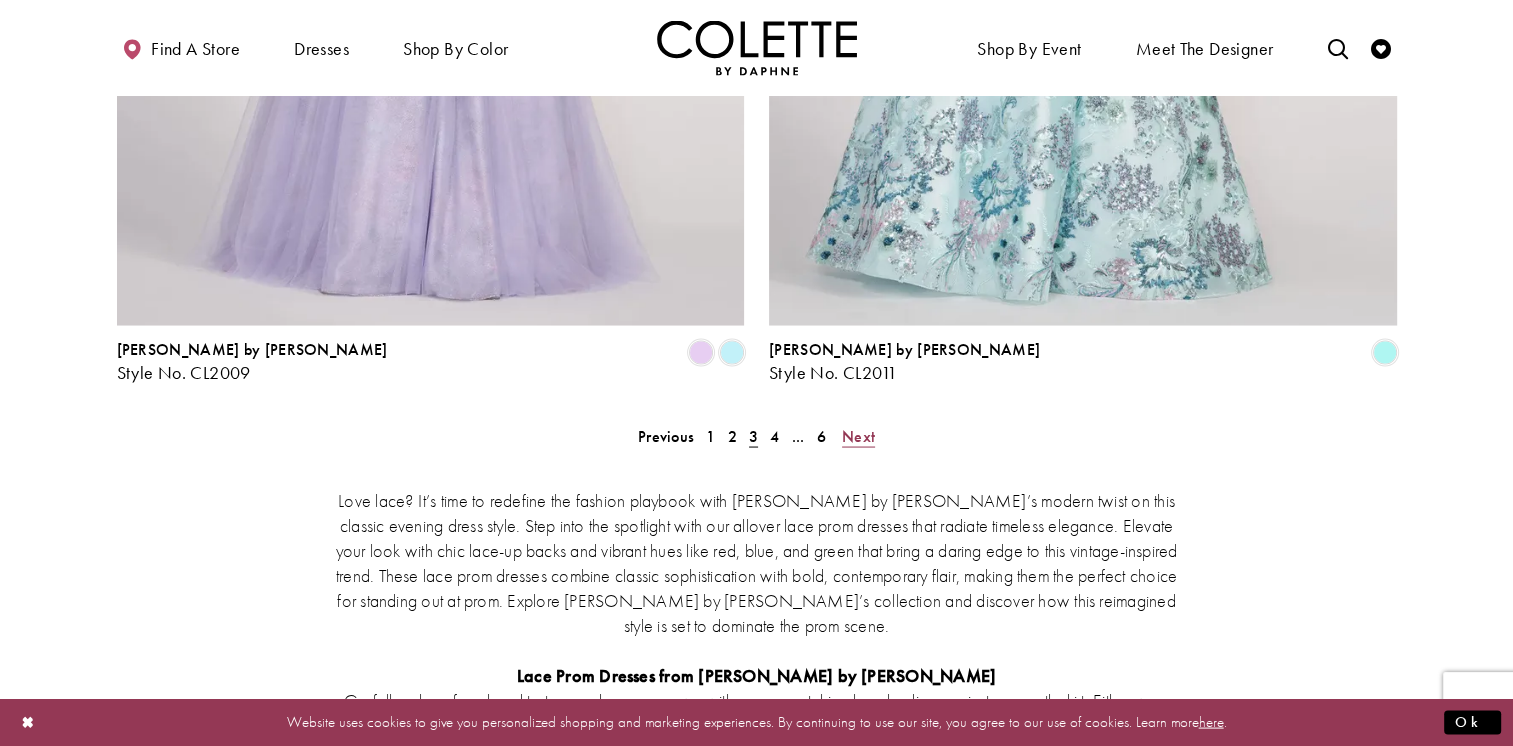 click on "Next" at bounding box center [858, 435] 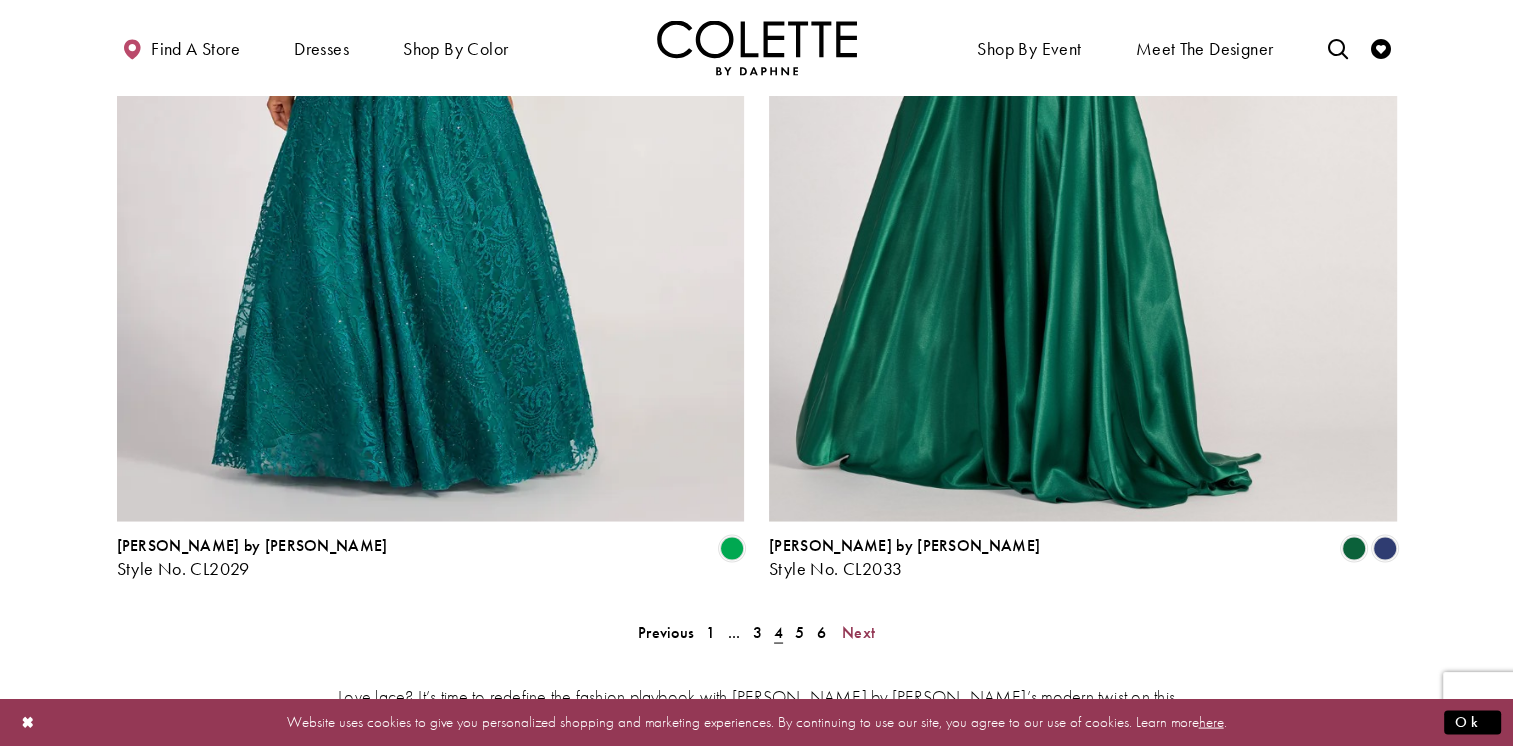 scroll, scrollTop: 3708, scrollLeft: 0, axis: vertical 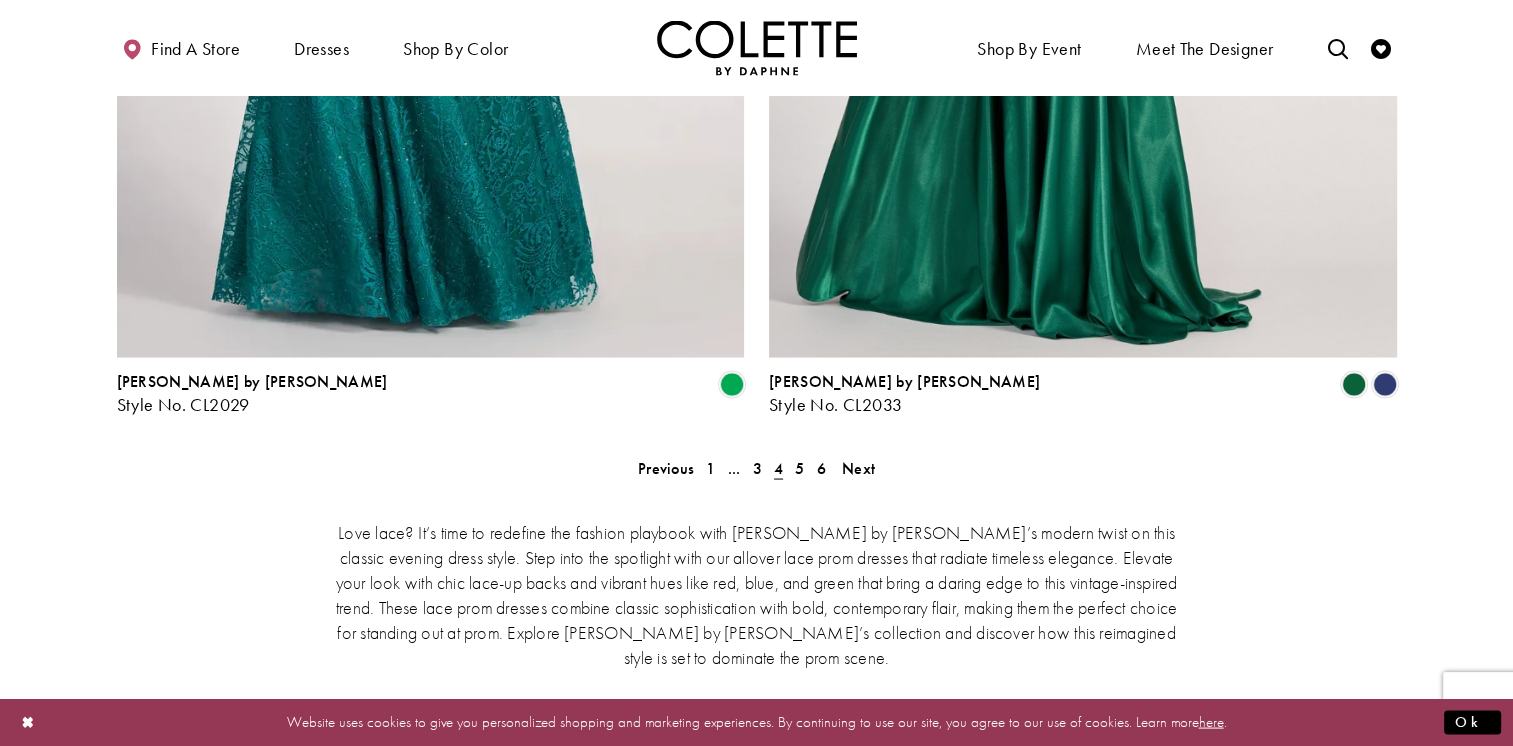 click on "Love lace? It’s time to redefine the fashion playbook with Colette by Daphne’s modern twist on this classic evening dress style. Step into the spotlight with our allover lace prom dresses that radiate timeless elegance. Elevate your look with chic lace-up backs and vibrant hues like red, blue, and green that bring a daring edge to this vintage-inspired trend. These lace prom dresses combine classic sophistication with bold, contemporary flair, making them the perfect choice for standing out at prom. Explore Colette by Daphne’s collection and discover how this reimagined style is set to dominate the prom scene.   Lace Prom Dresses from Colette by Daphne
Lace prom dresses from our spring 2025 collection that are total game-changers:
CL8130 CL8405
How to rock lace prom dresses at your next formal event:" at bounding box center [757, 917] 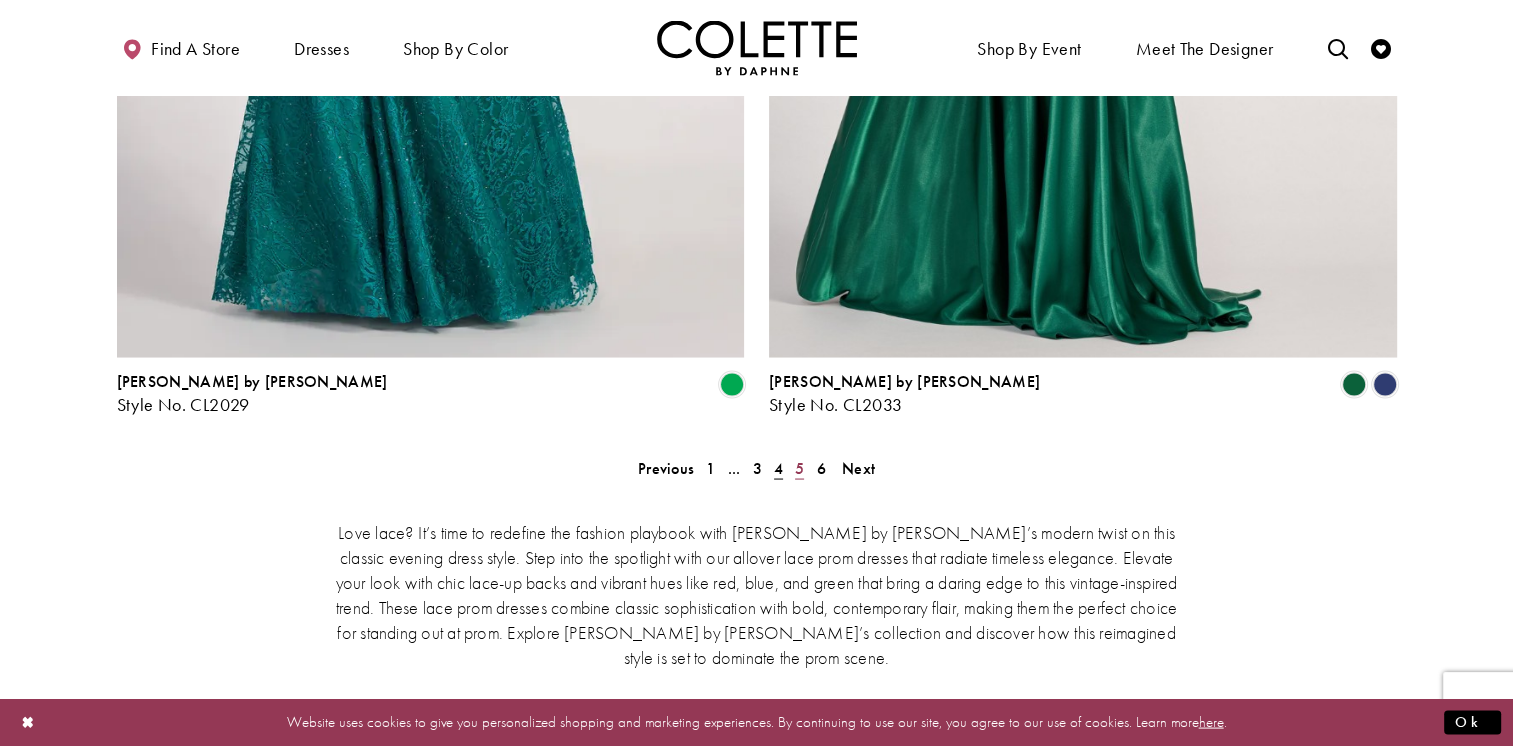 click on "5" at bounding box center (799, 467) 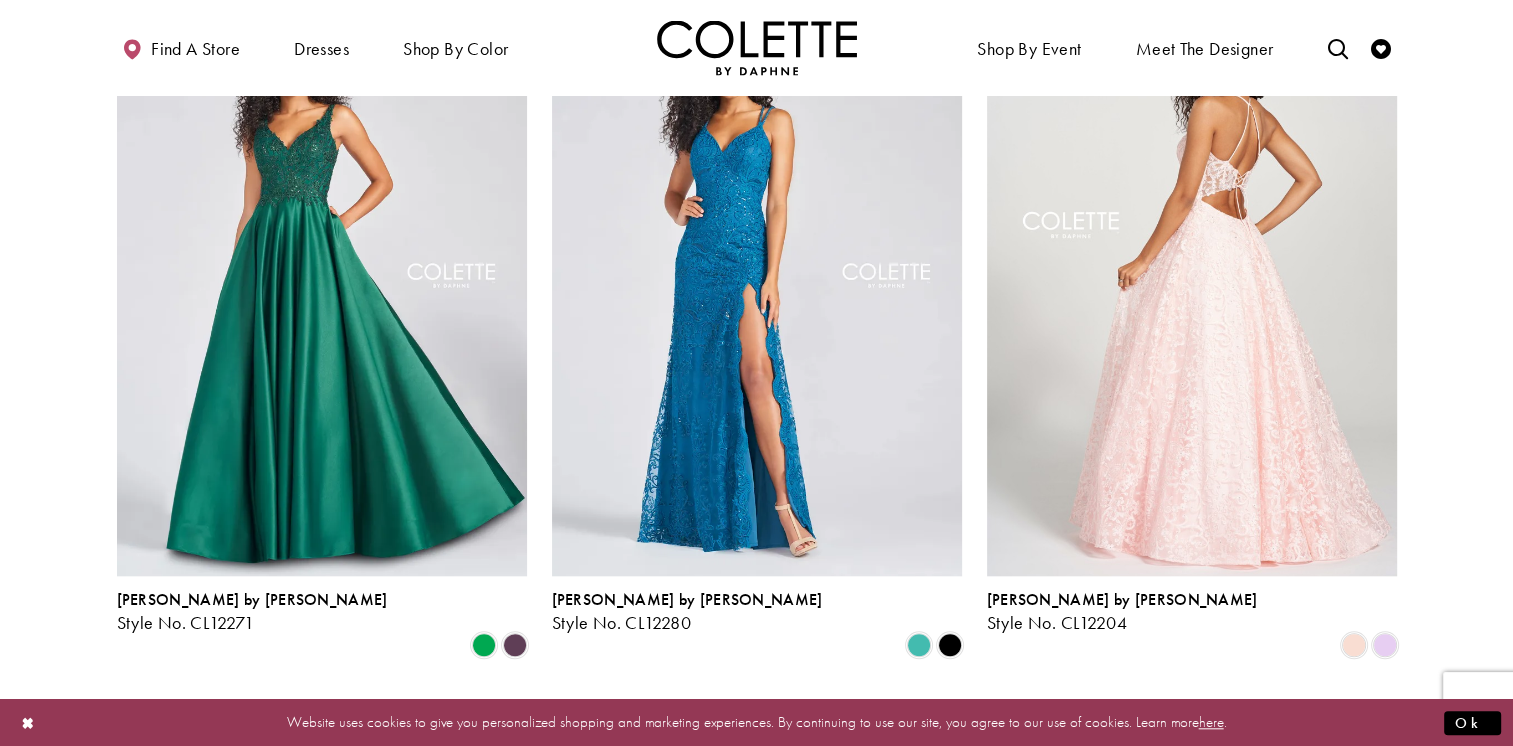 scroll, scrollTop: 1708, scrollLeft: 0, axis: vertical 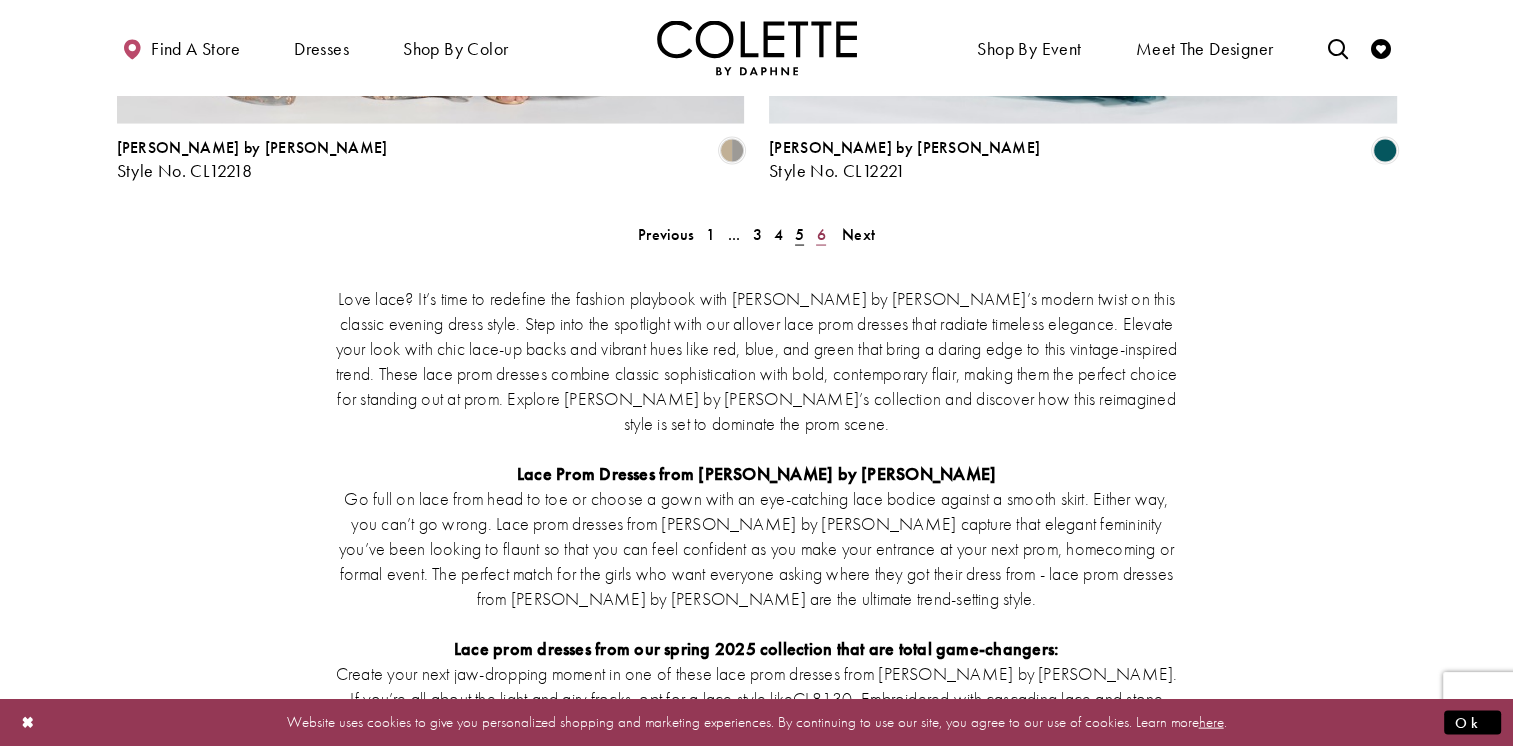 click on "6" at bounding box center [820, 234] 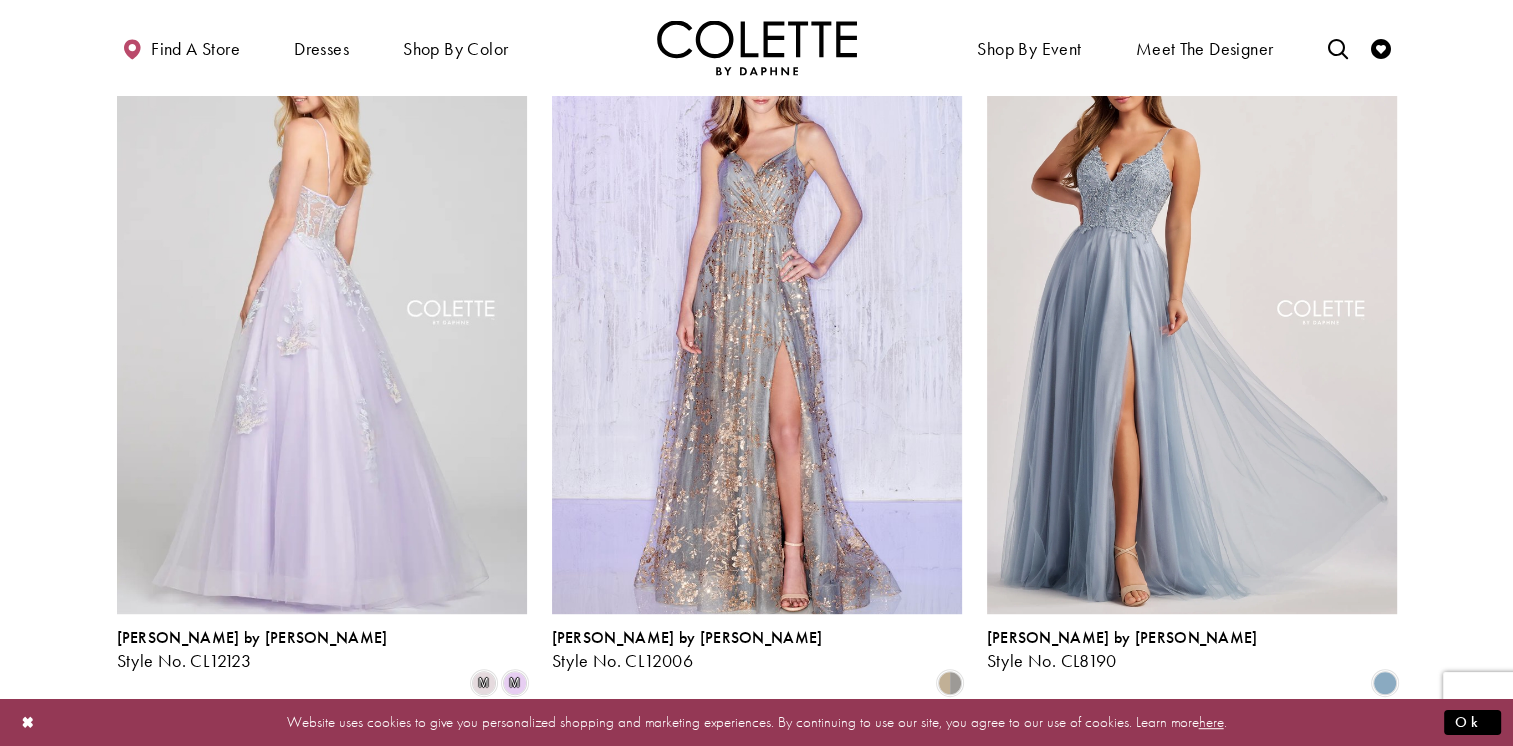 scroll, scrollTop: 908, scrollLeft: 0, axis: vertical 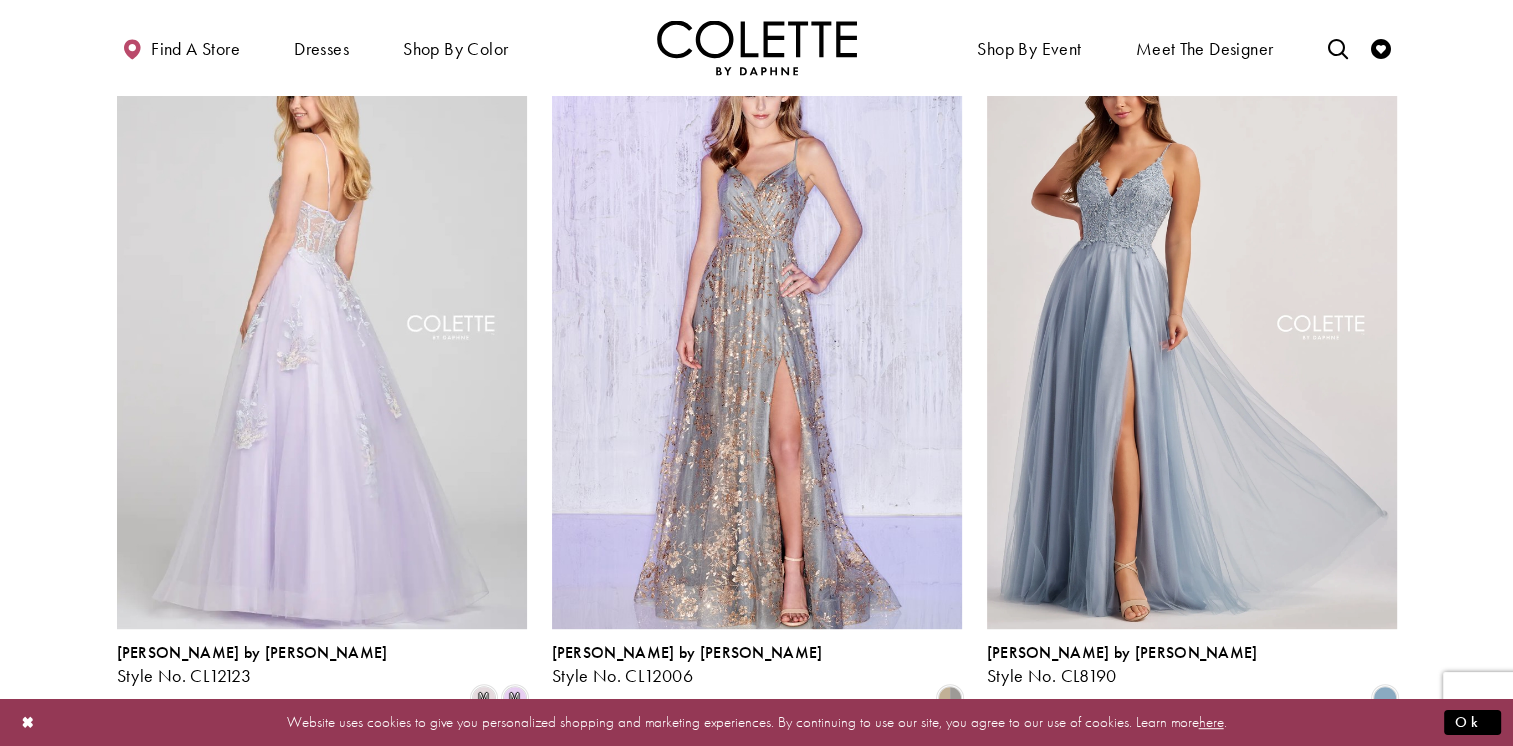 click at bounding box center [322, 330] 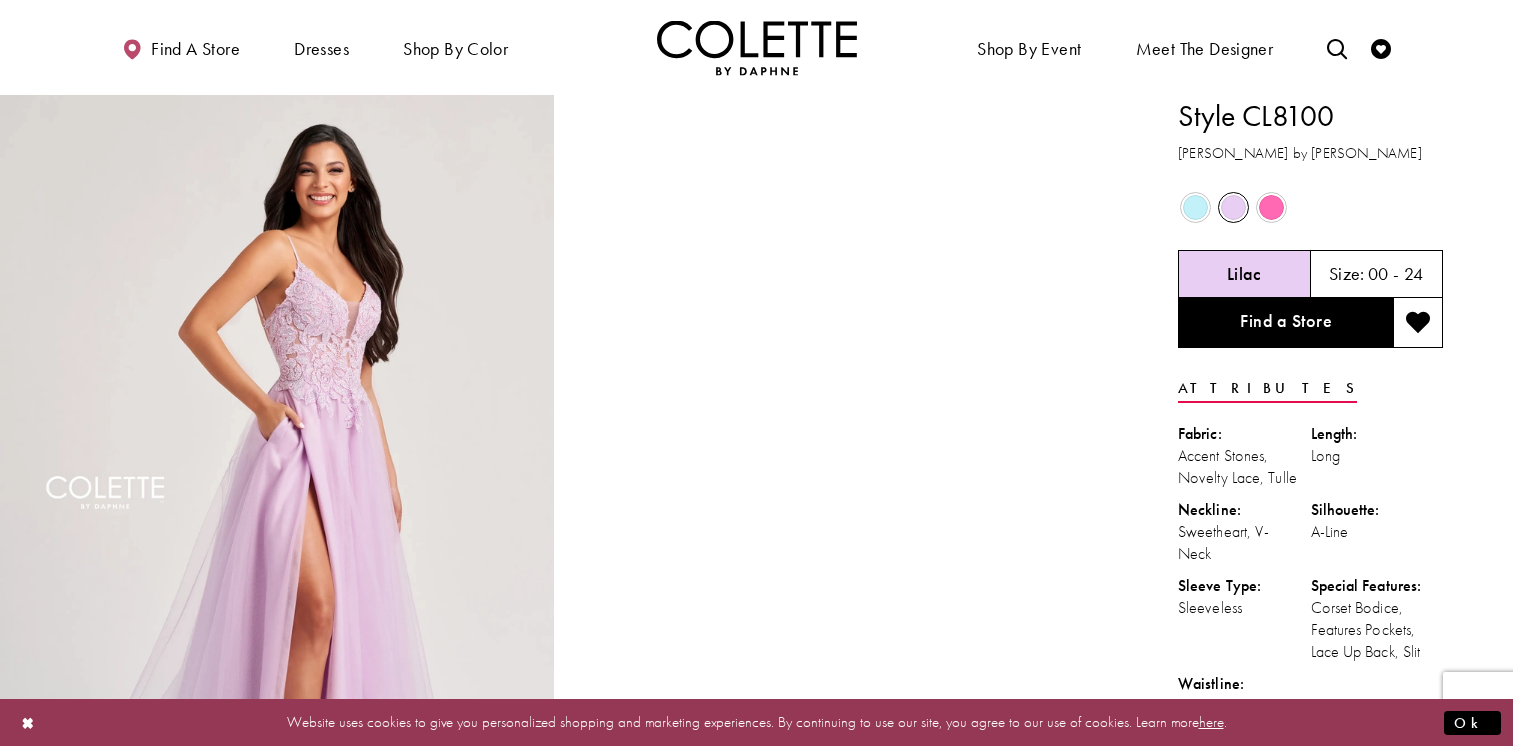 scroll, scrollTop: 0, scrollLeft: 0, axis: both 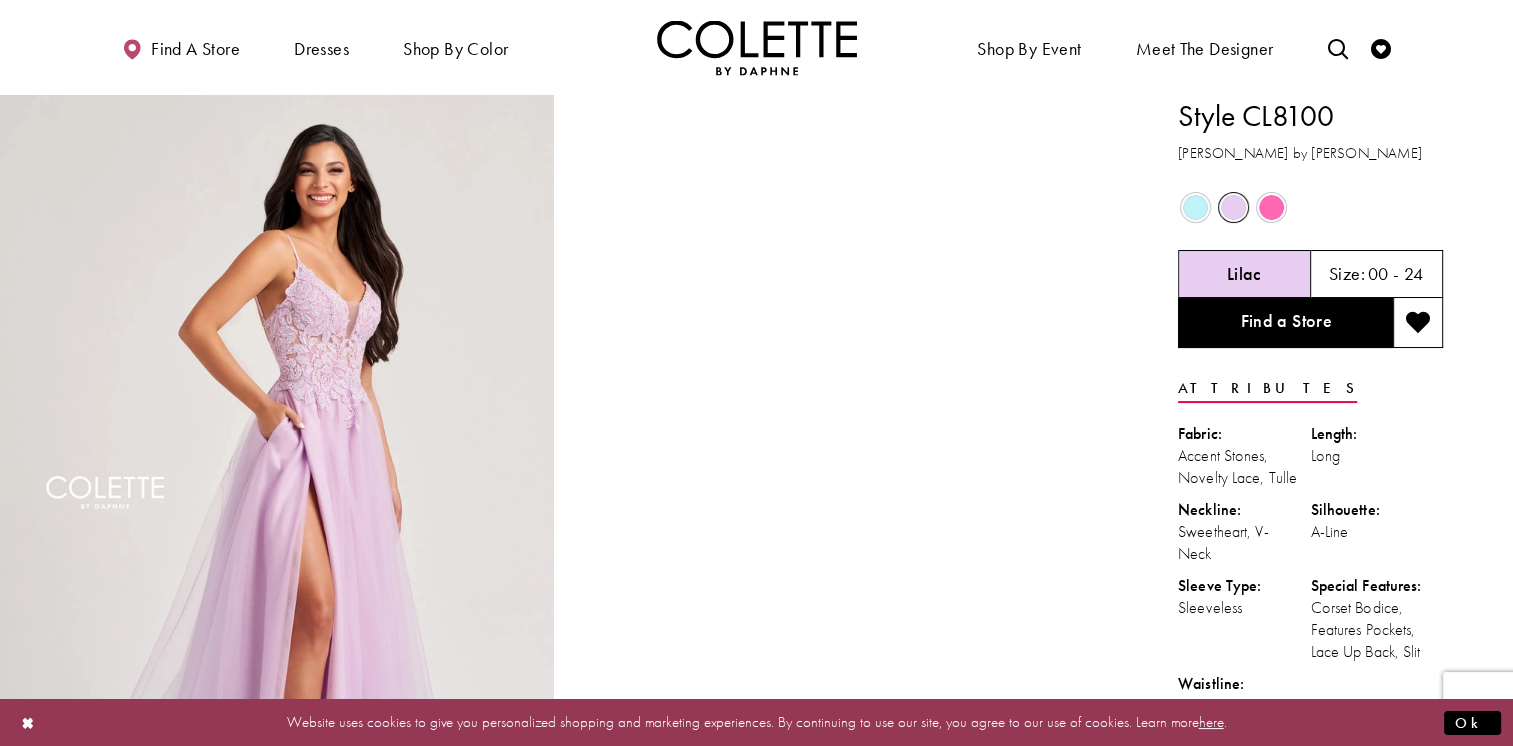 click at bounding box center [1271, 207] 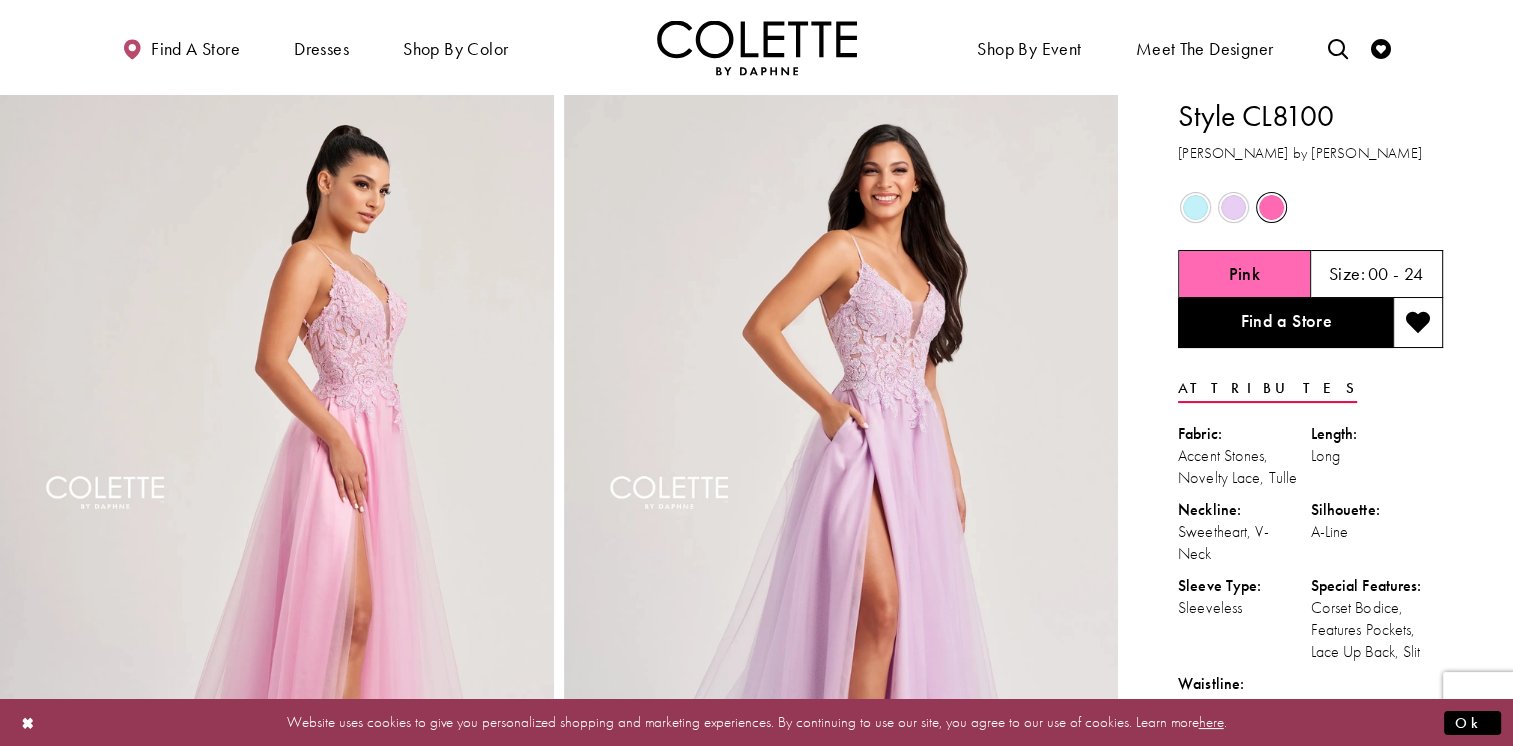 click at bounding box center [1195, 207] 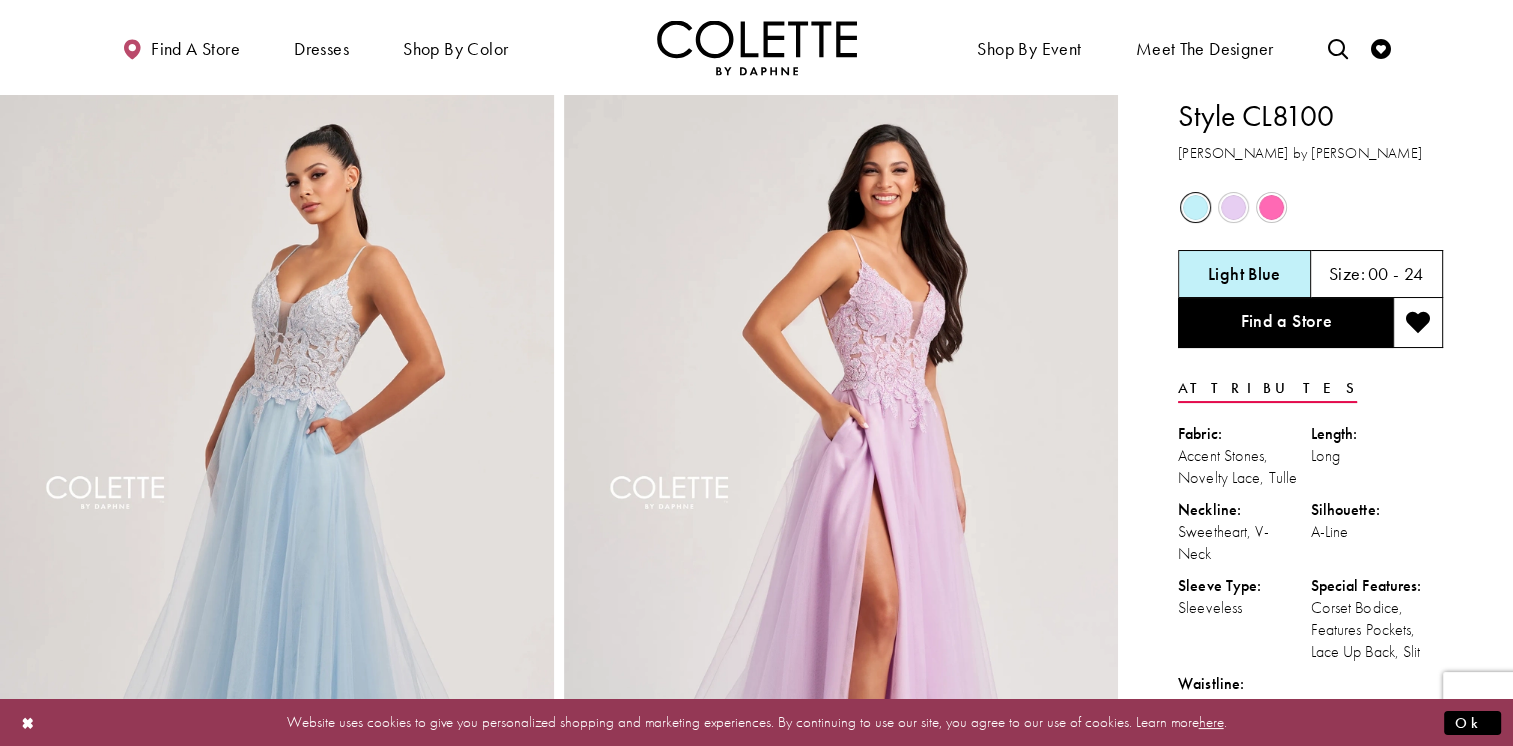 click at bounding box center (1233, 207) 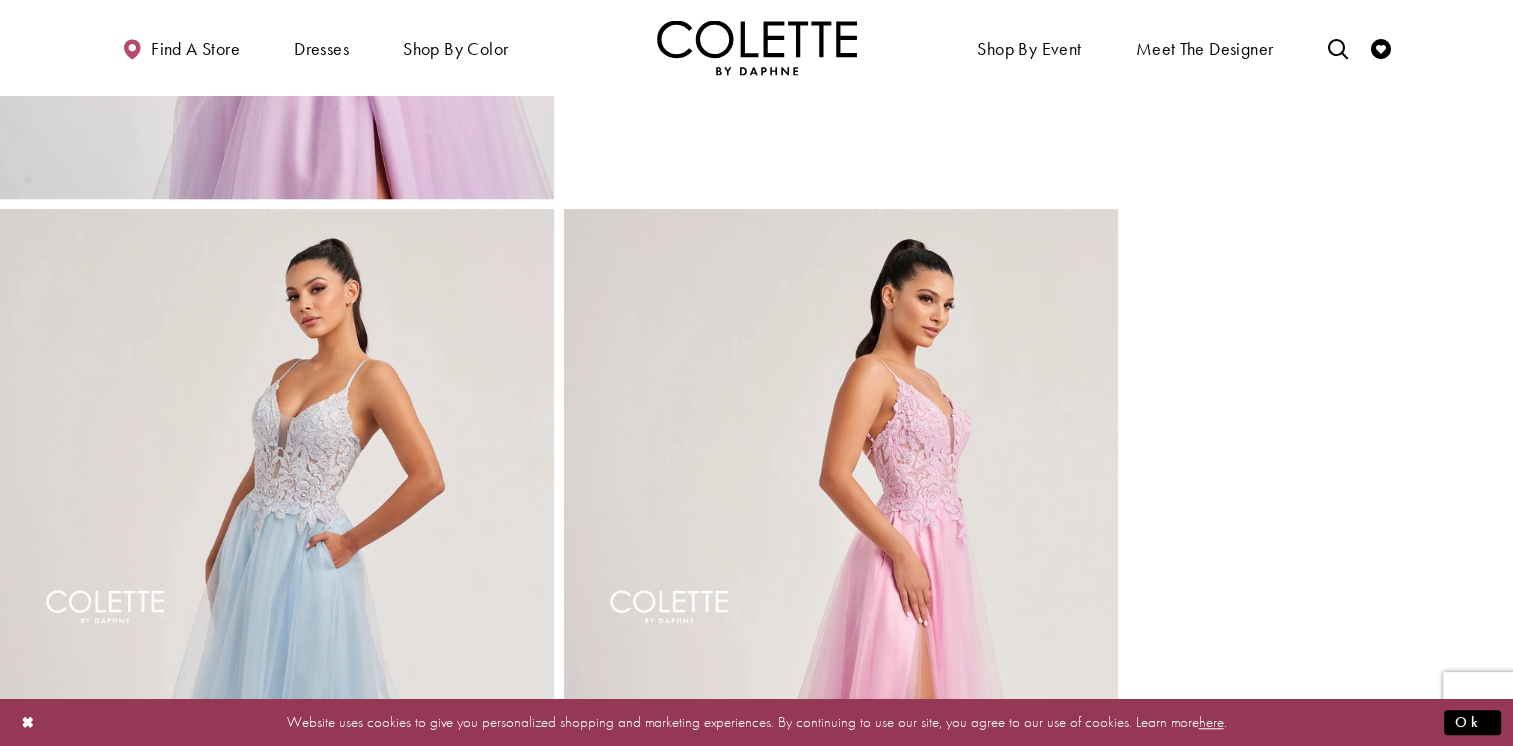 scroll, scrollTop: 1566, scrollLeft: 0, axis: vertical 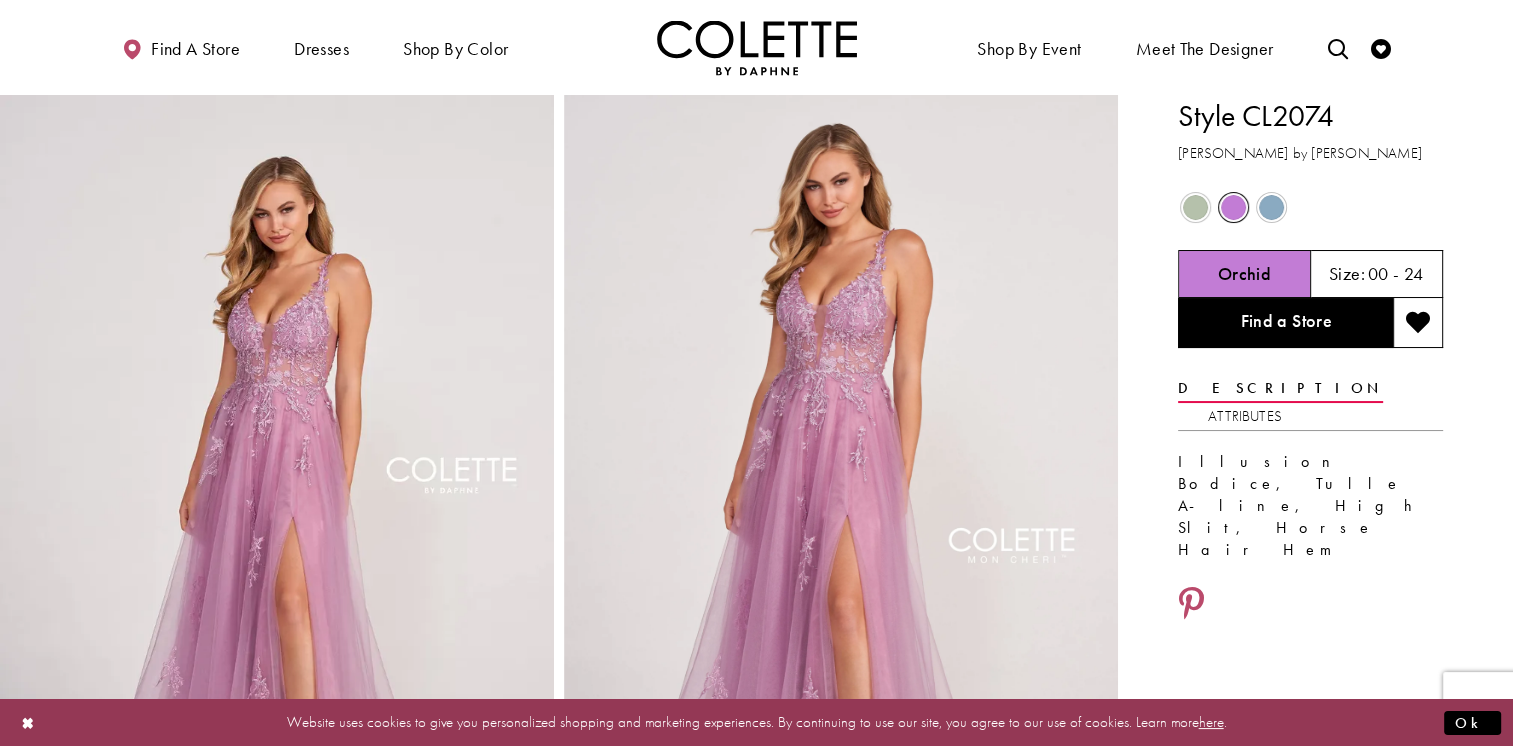 click at bounding box center (1271, 207) 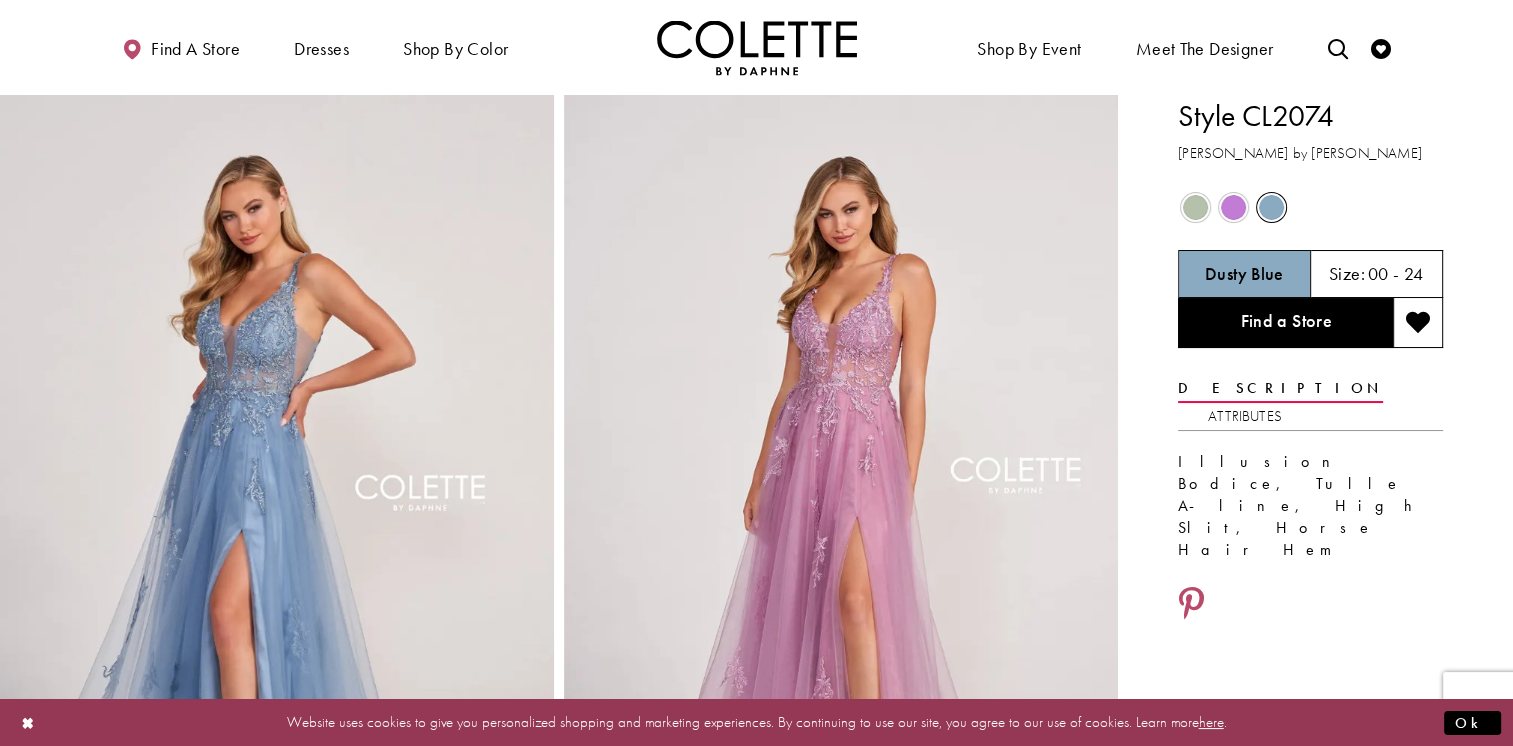 click at bounding box center (1195, 207) 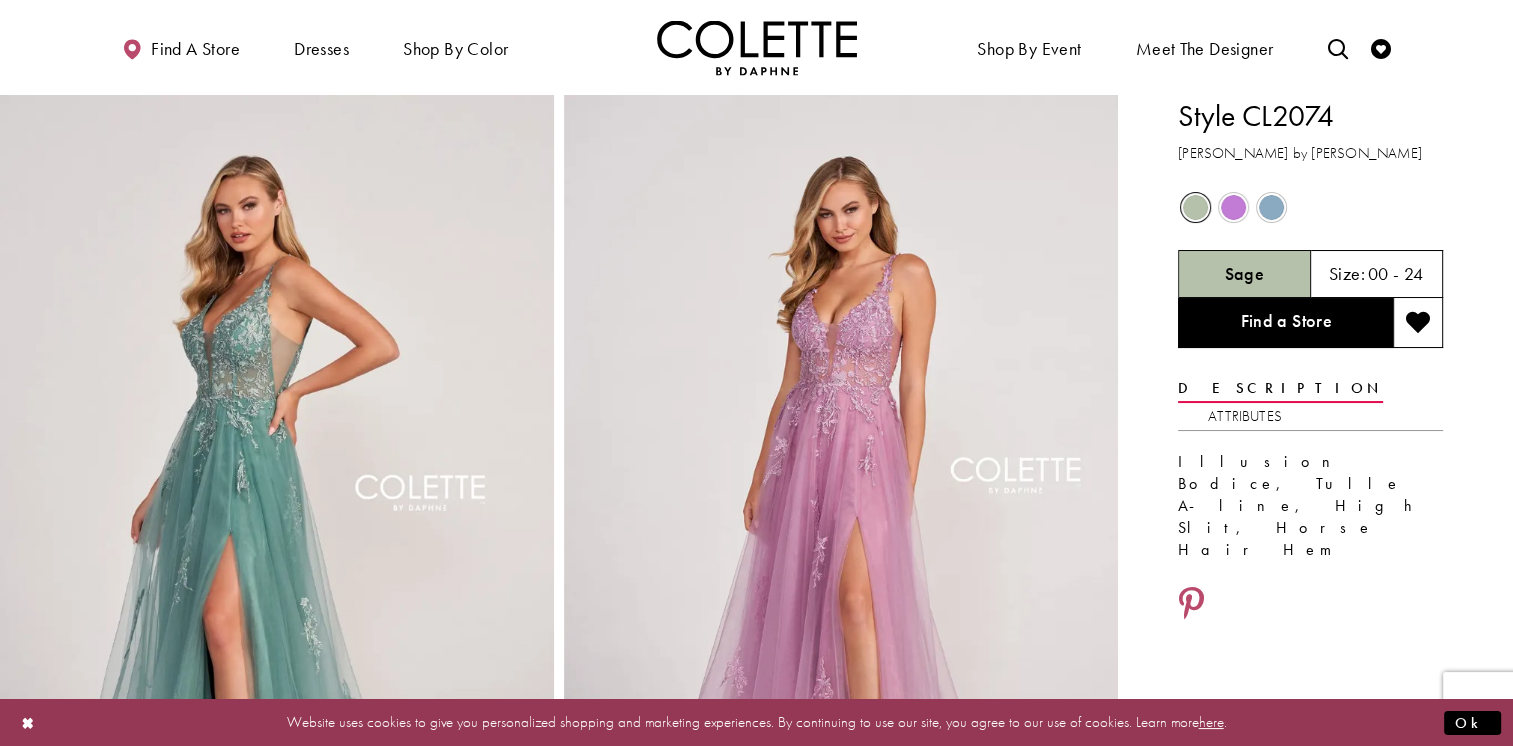 click at bounding box center [1233, 207] 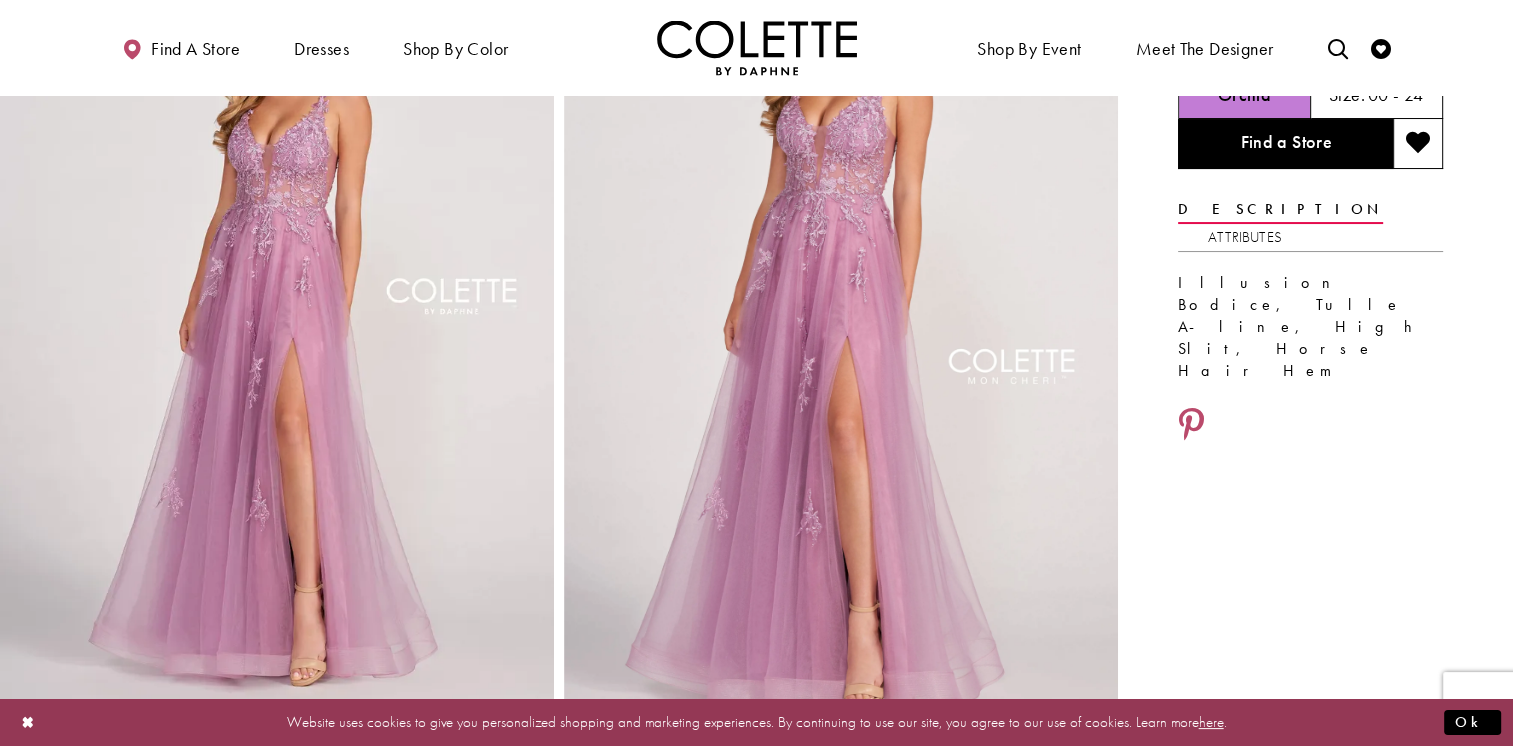 scroll, scrollTop: 33, scrollLeft: 0, axis: vertical 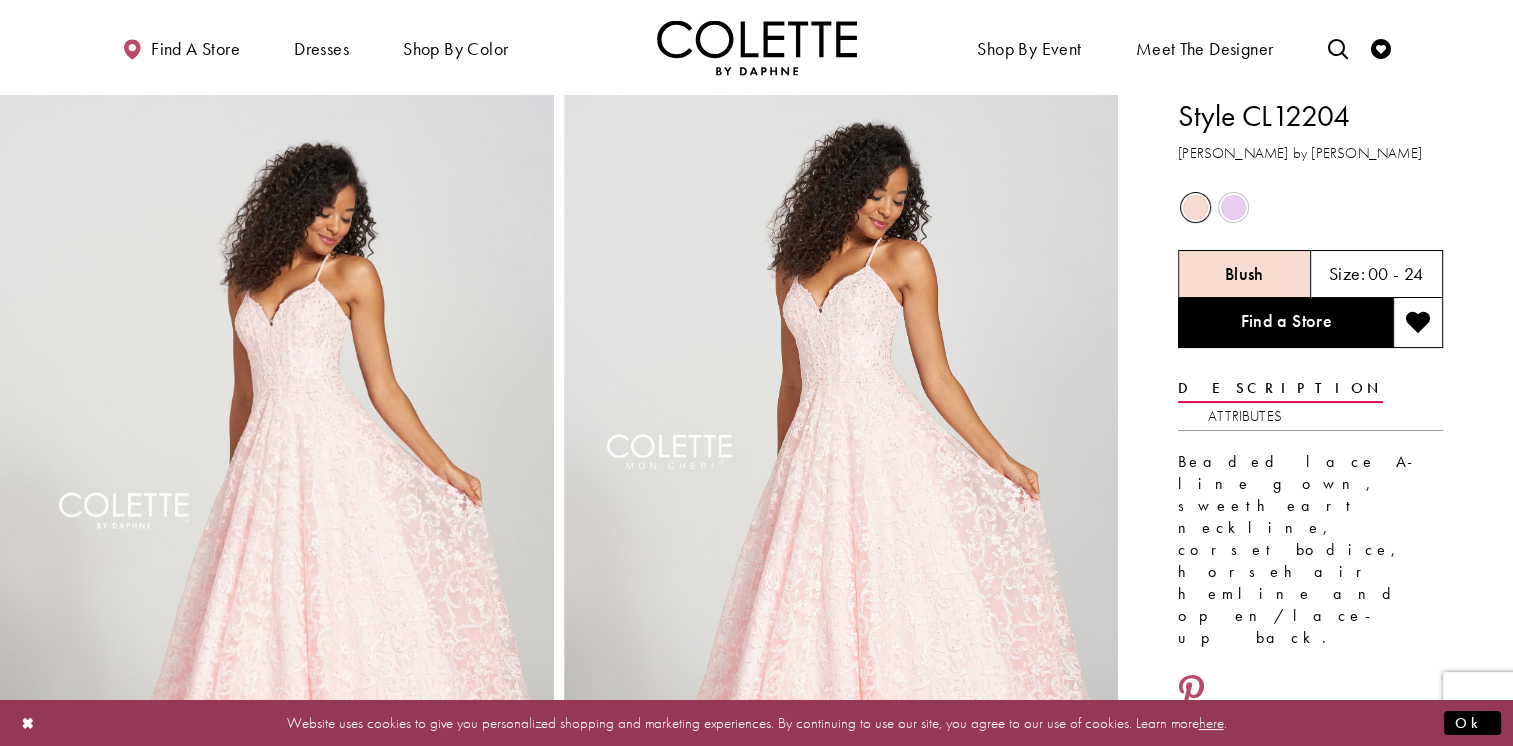 click on "Style CL12204
[PERSON_NAME] by [PERSON_NAME]
Out of Stock
Out of Stock
Blush
Size:
00 - 24" at bounding box center [1315, 1351] 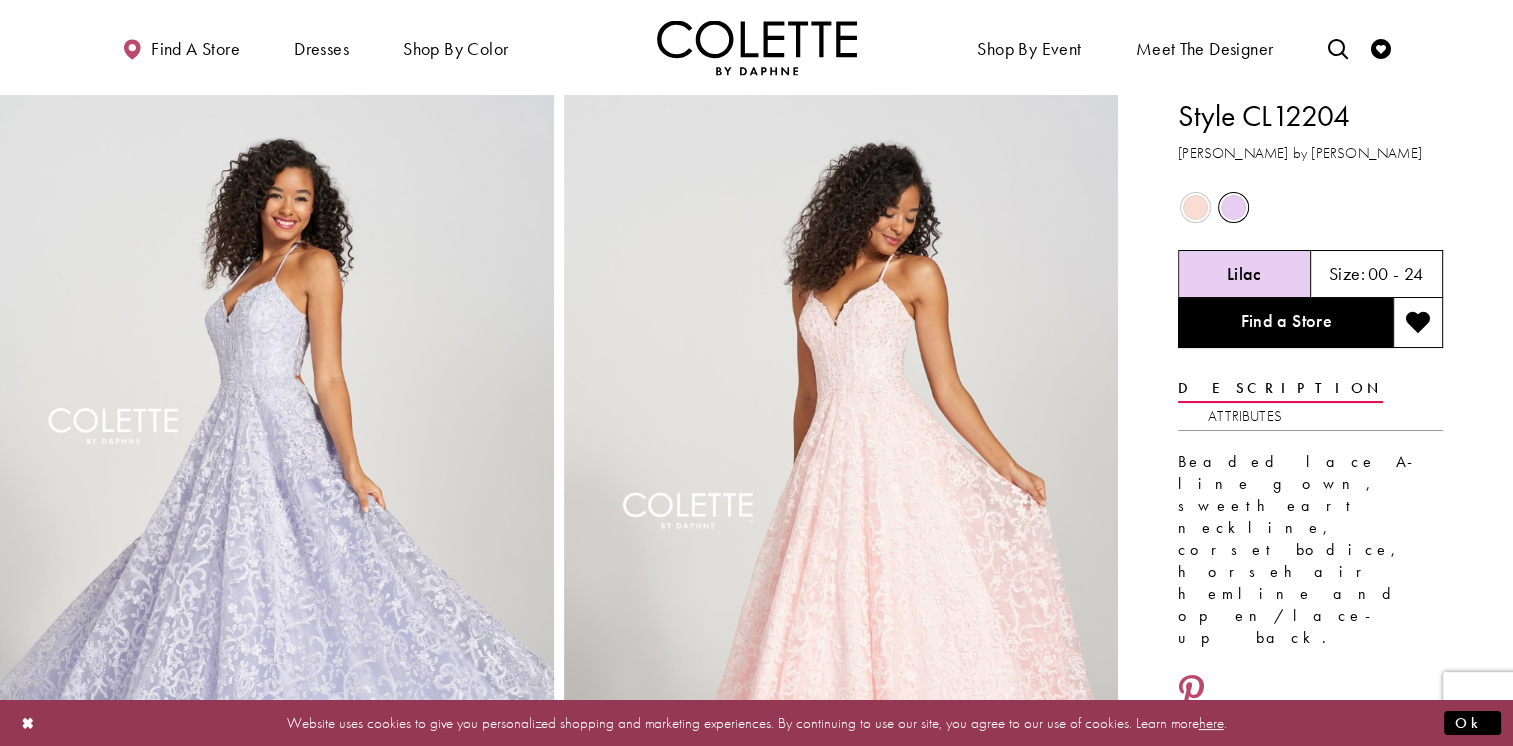 click at bounding box center [1195, 207] 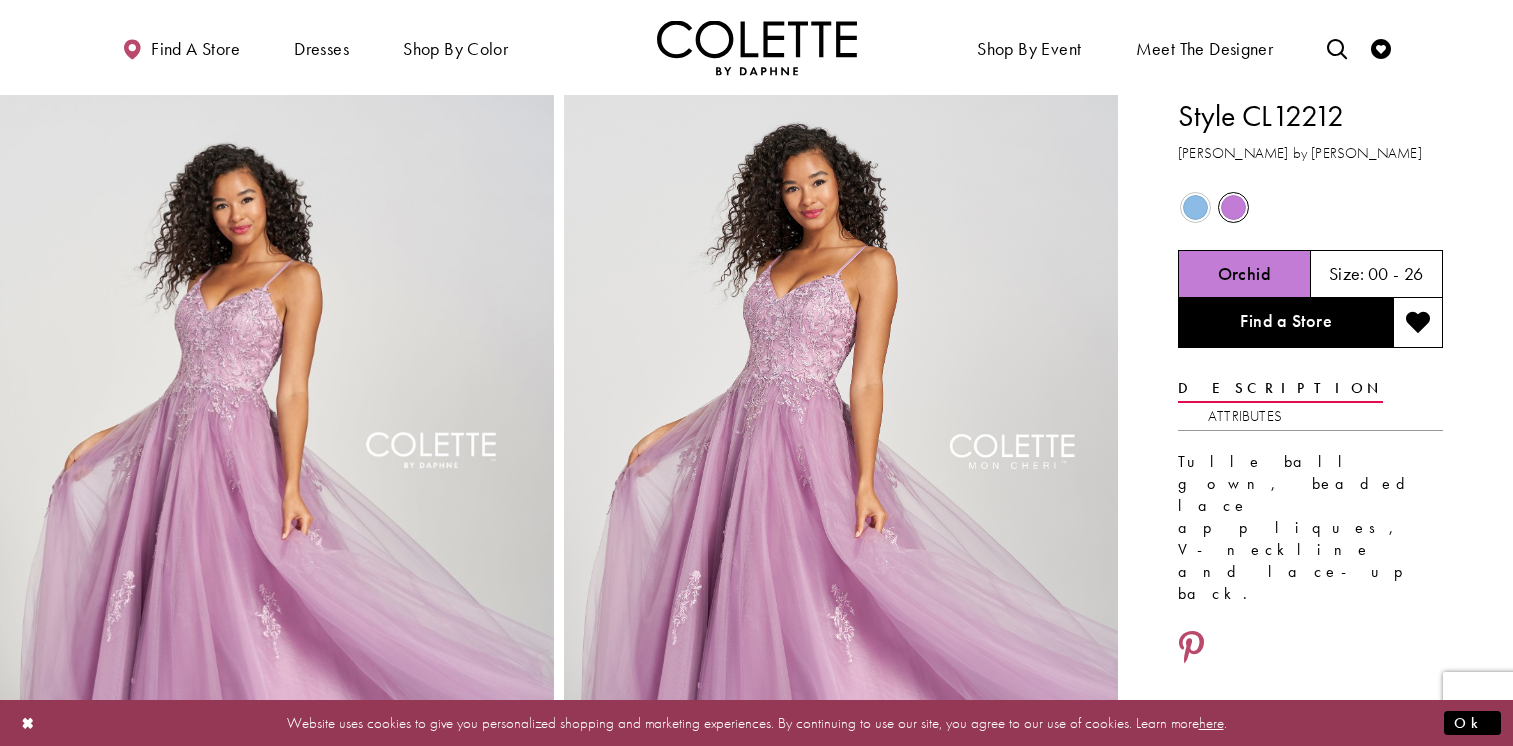 scroll, scrollTop: 0, scrollLeft: 0, axis: both 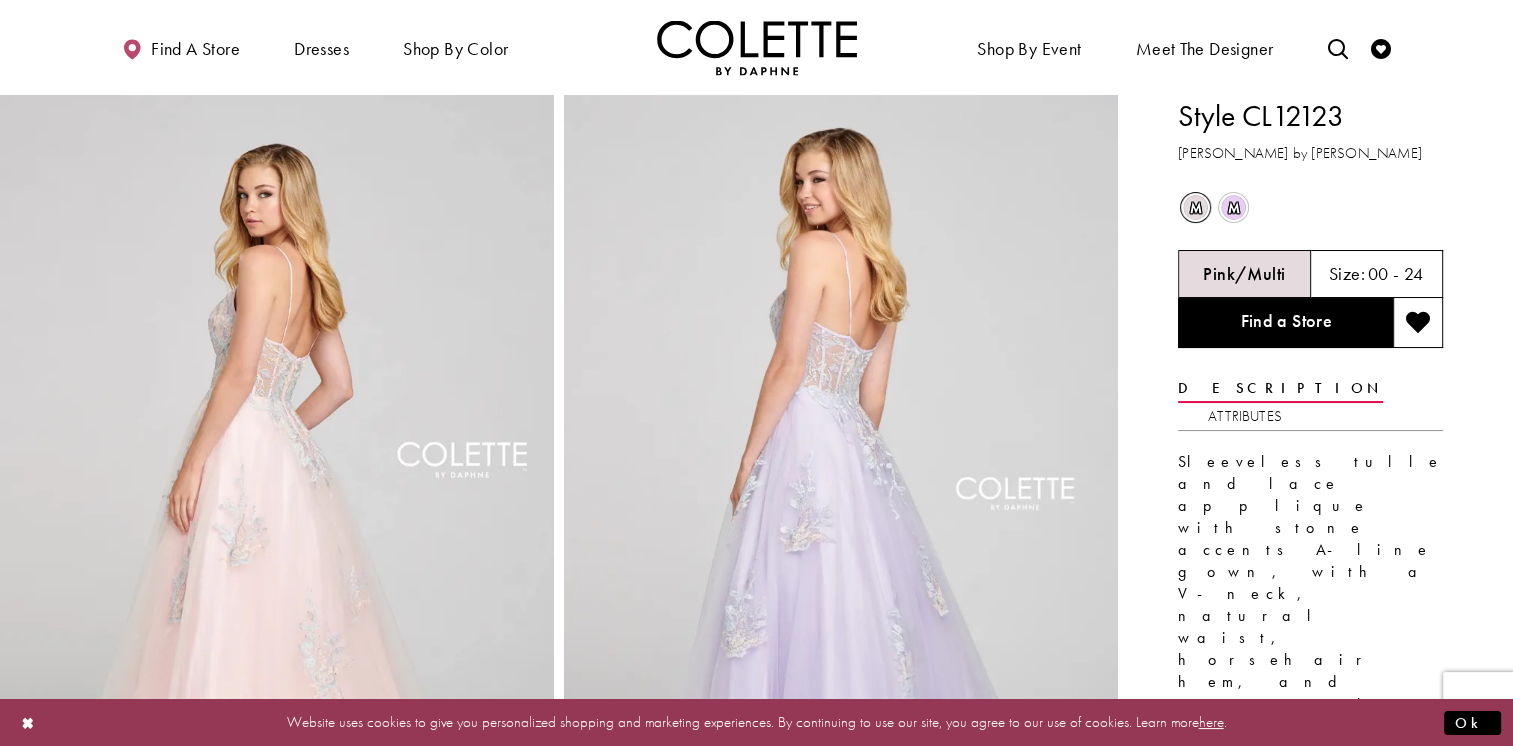 click on "Style CL12123" at bounding box center [1310, 116] 